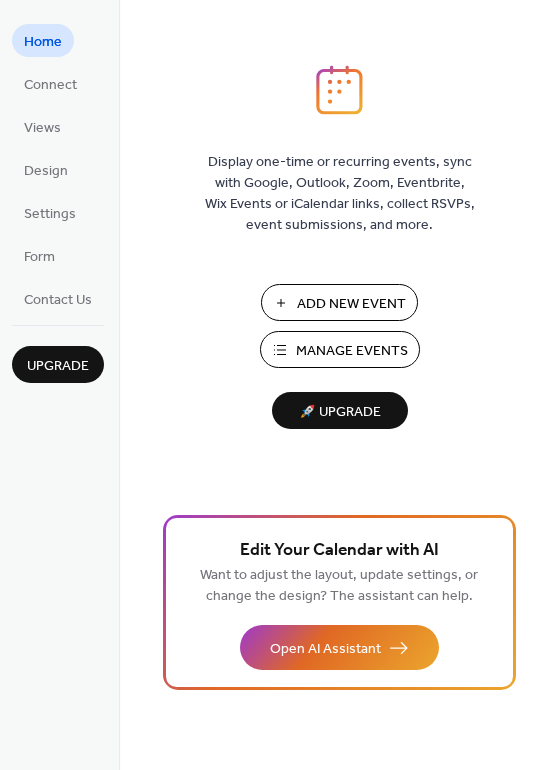 scroll, scrollTop: 0, scrollLeft: 0, axis: both 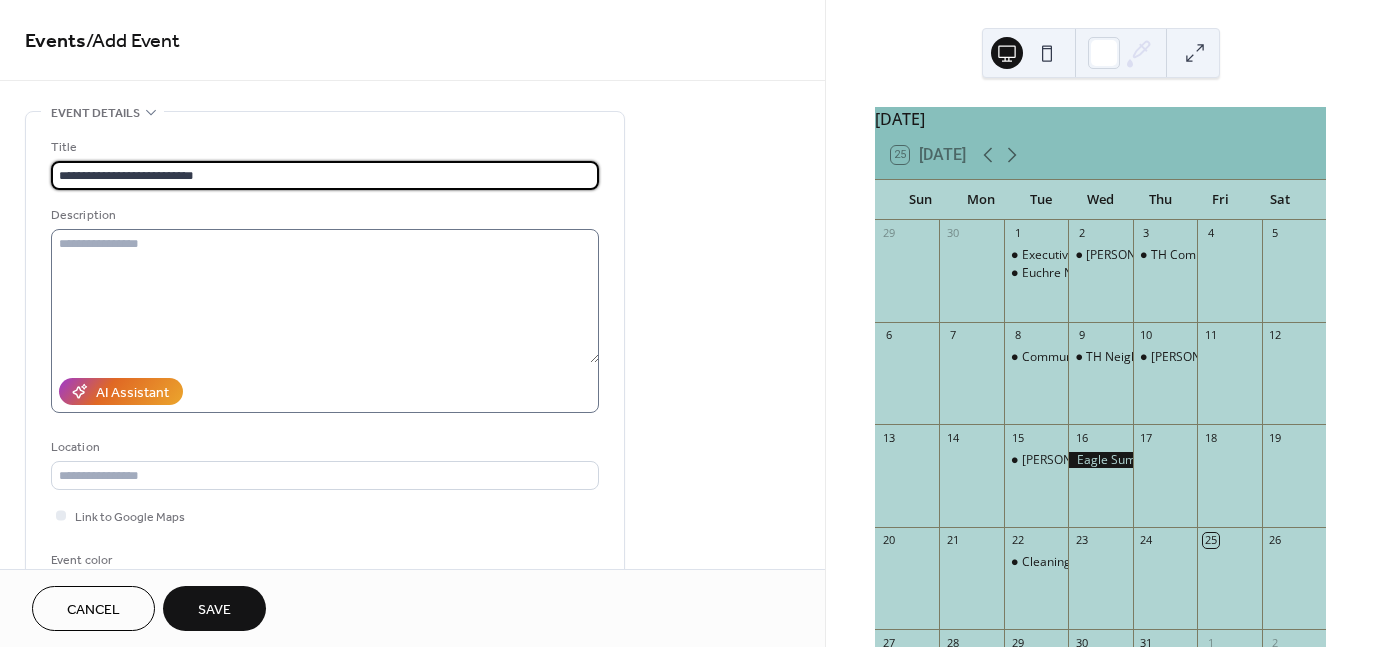 type on "**********" 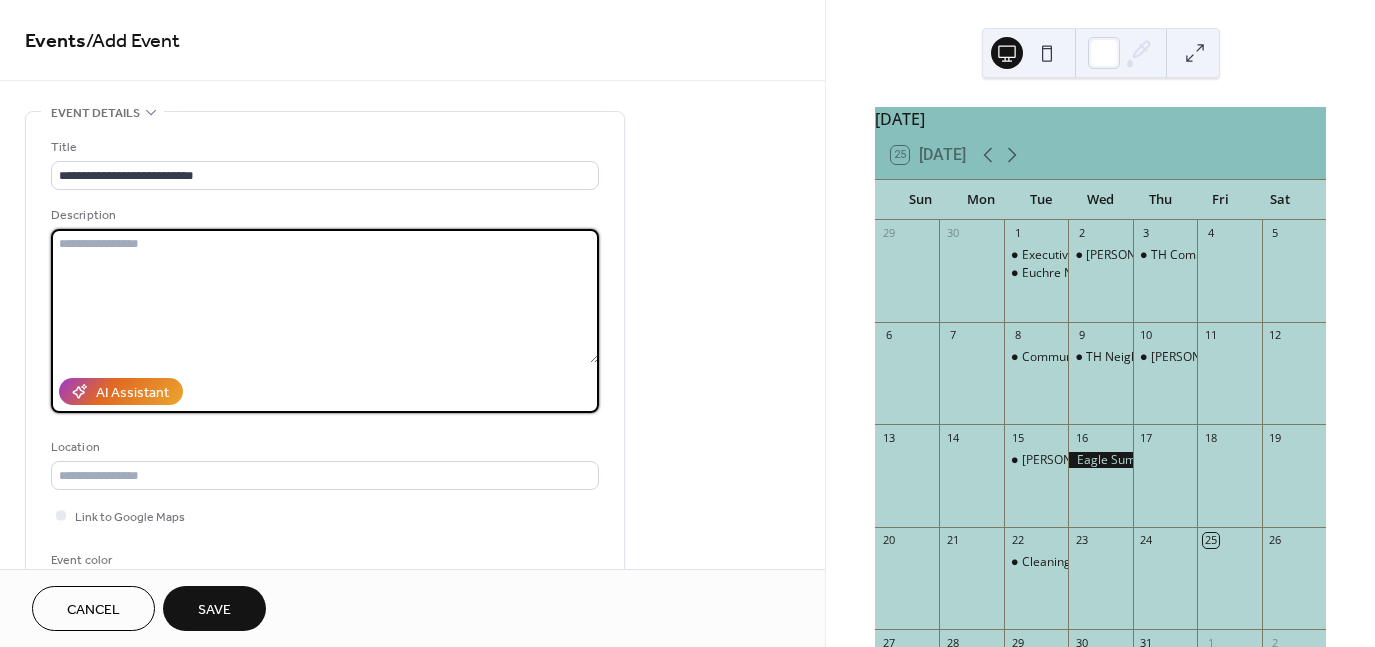 click at bounding box center [325, 296] 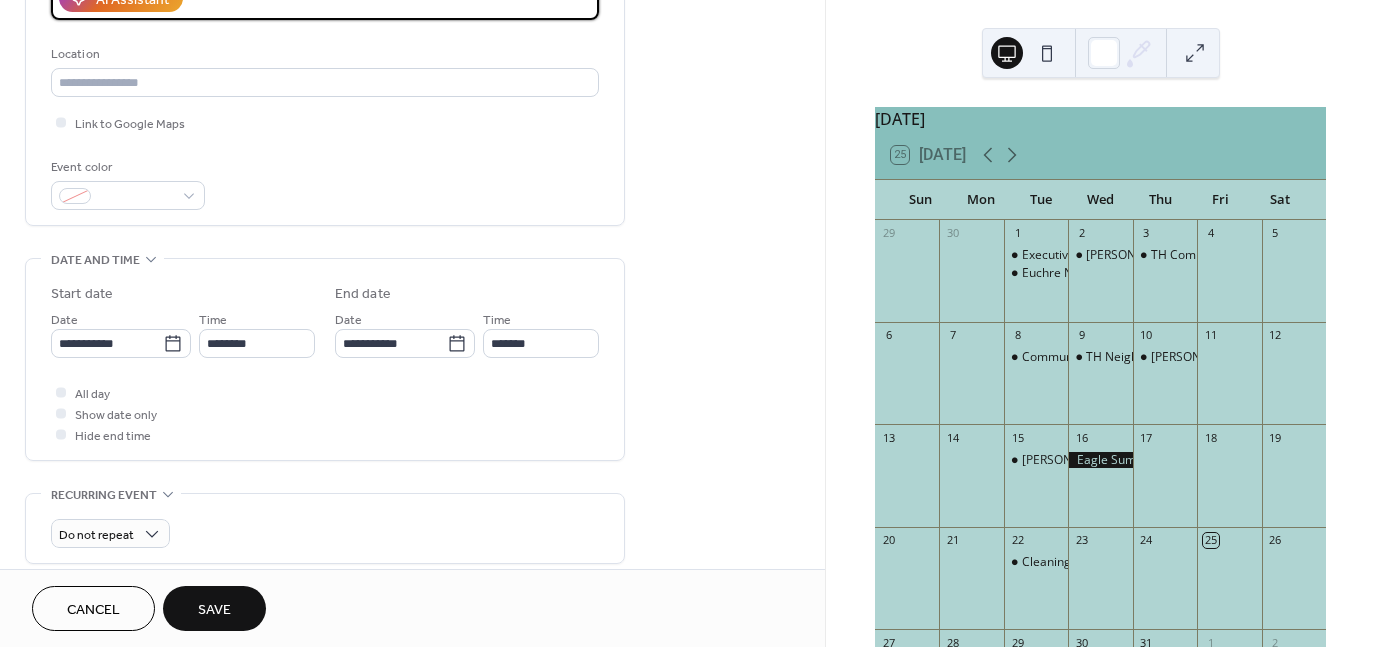 scroll, scrollTop: 431, scrollLeft: 0, axis: vertical 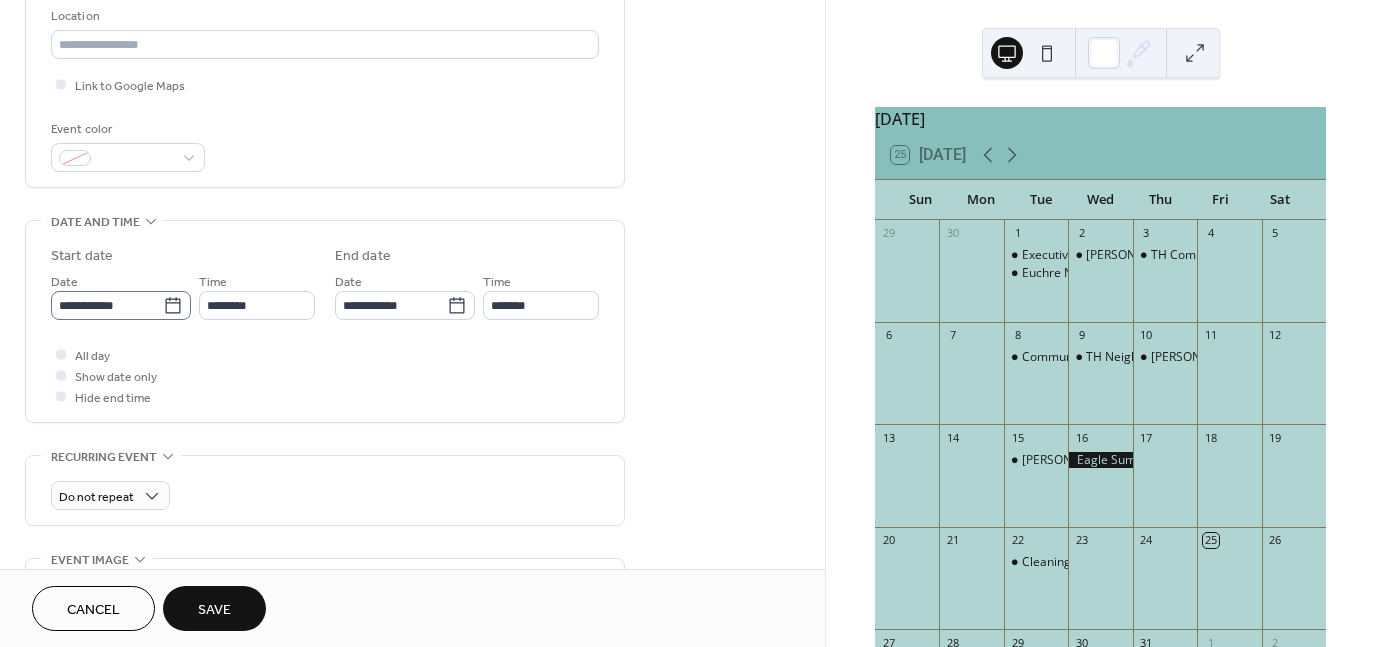 type on "**********" 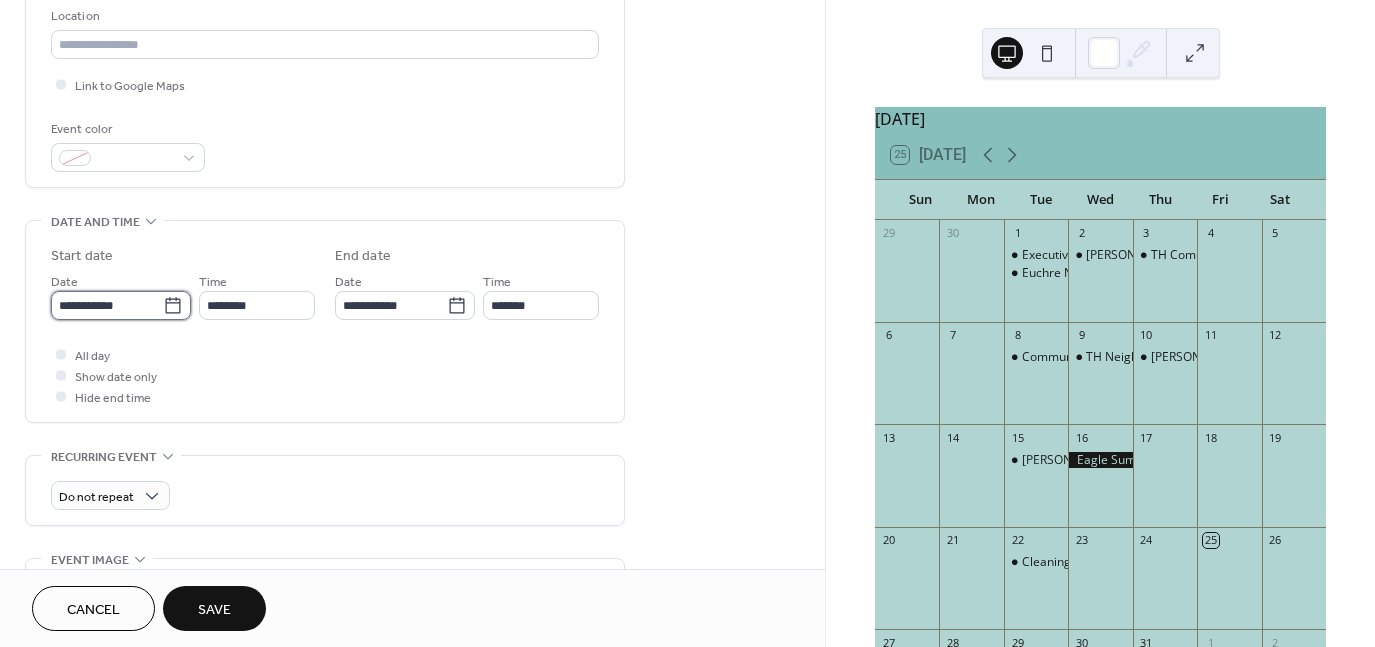 click on "**********" at bounding box center (107, 305) 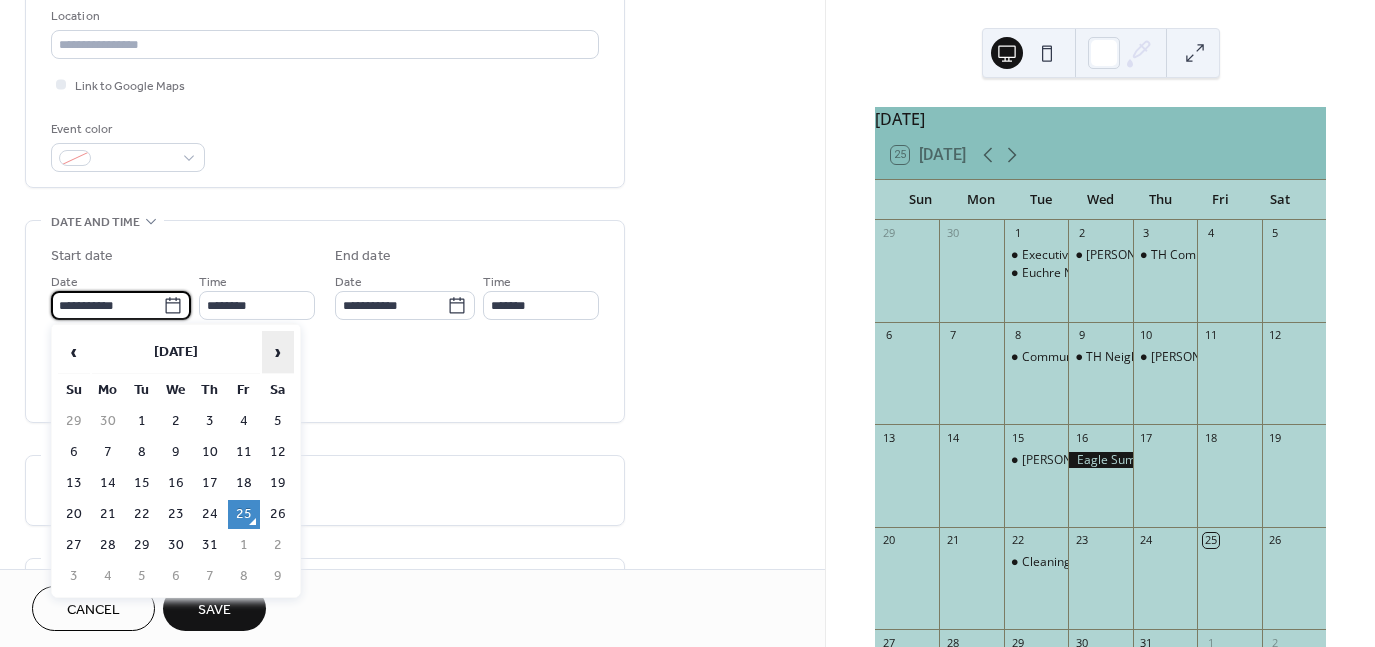 click on "›" at bounding box center [278, 352] 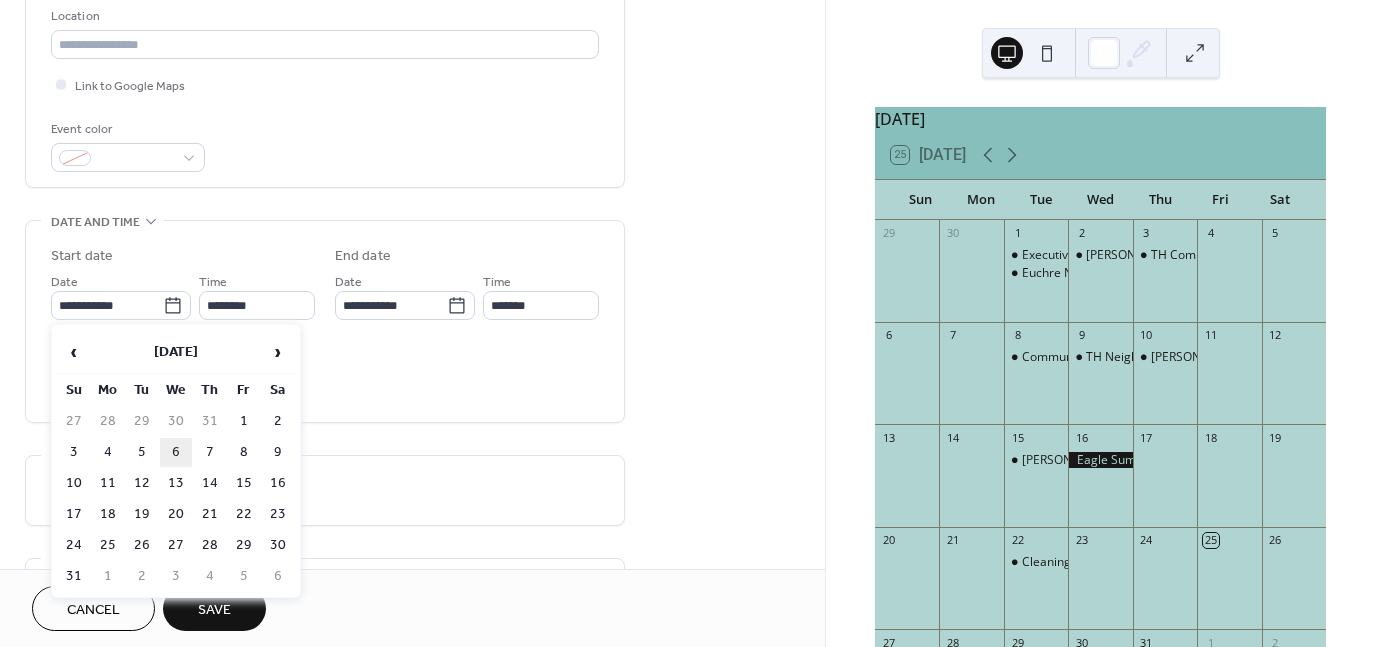 click on "6" at bounding box center [176, 452] 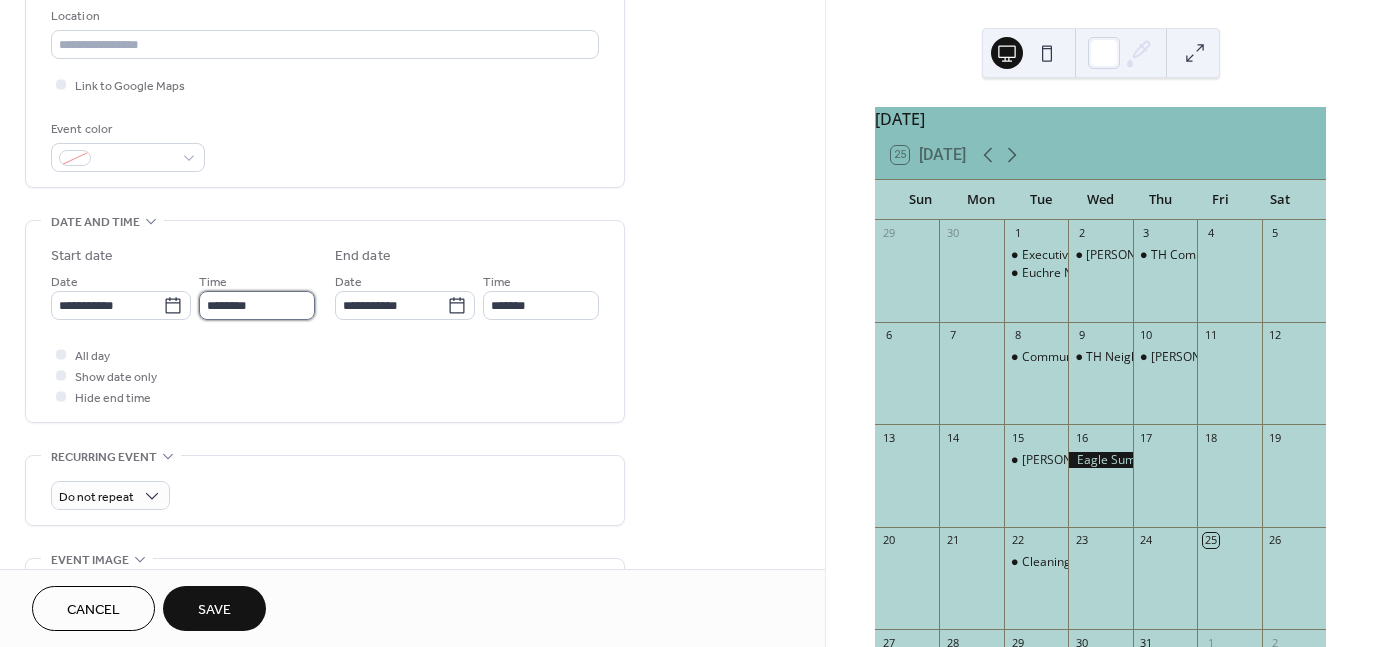 click on "********" at bounding box center [257, 305] 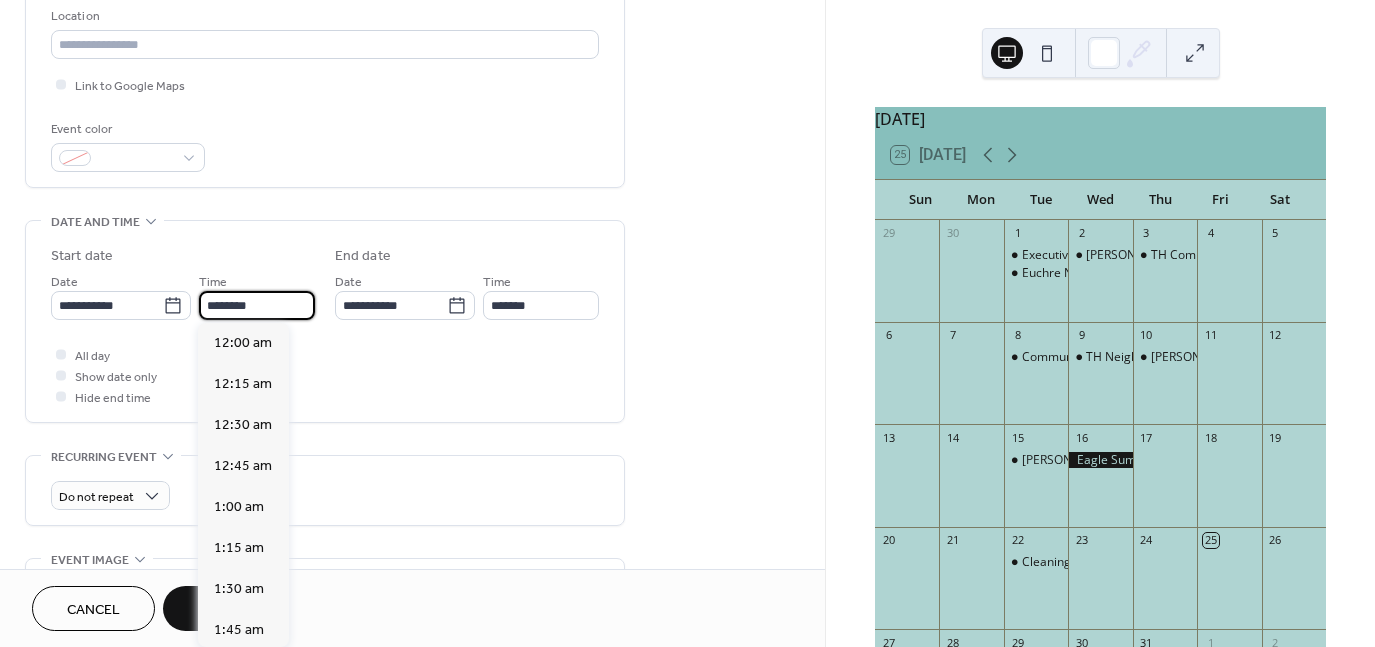 scroll, scrollTop: 1968, scrollLeft: 0, axis: vertical 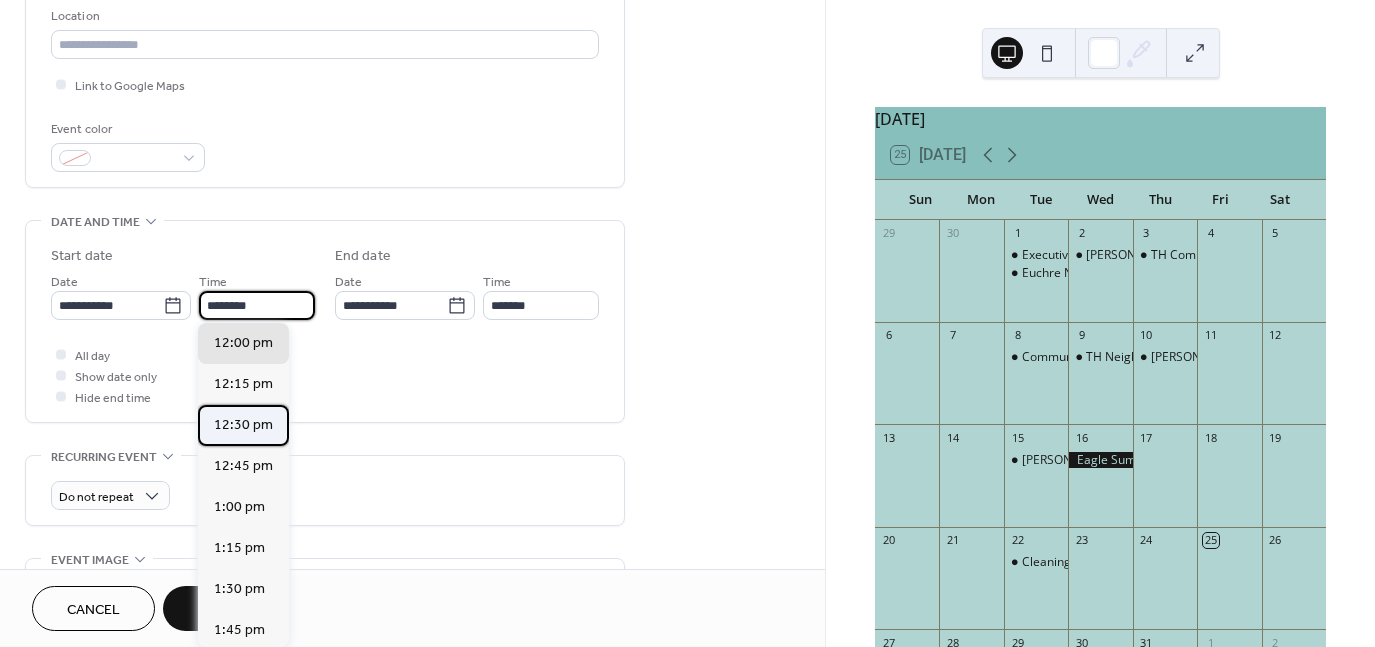 click on "12:30 pm" at bounding box center [243, 425] 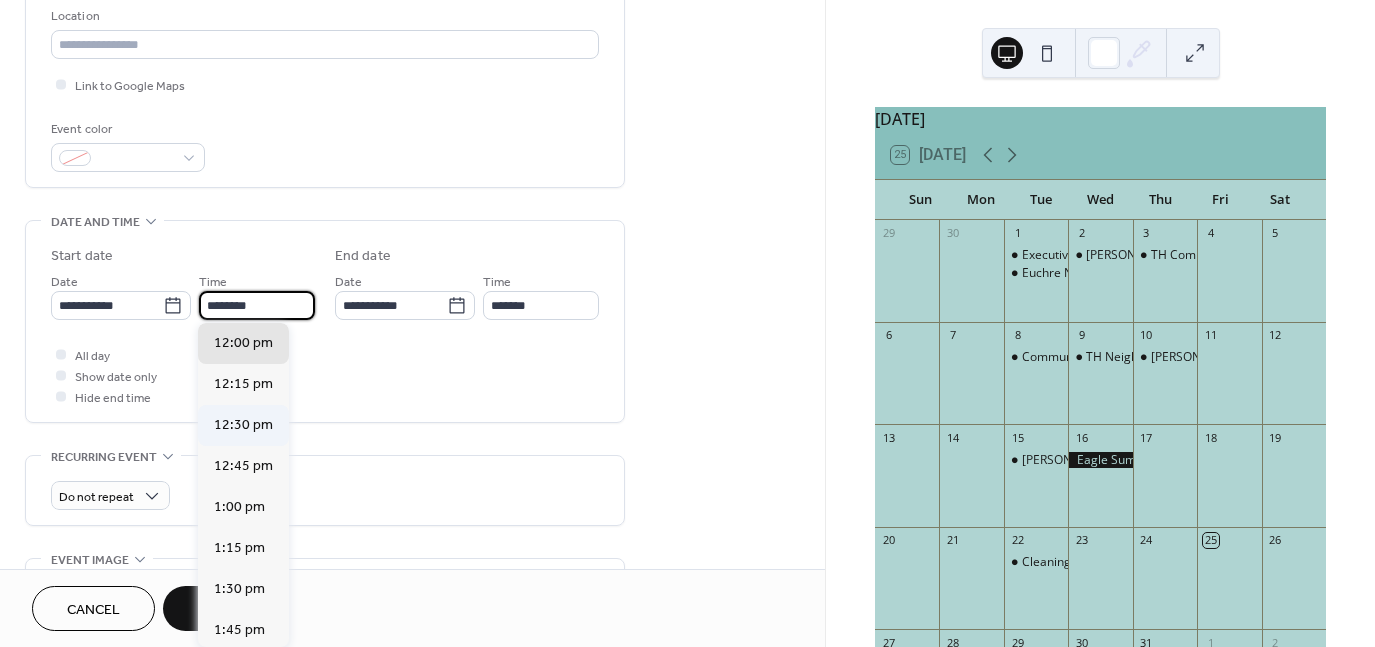 type on "********" 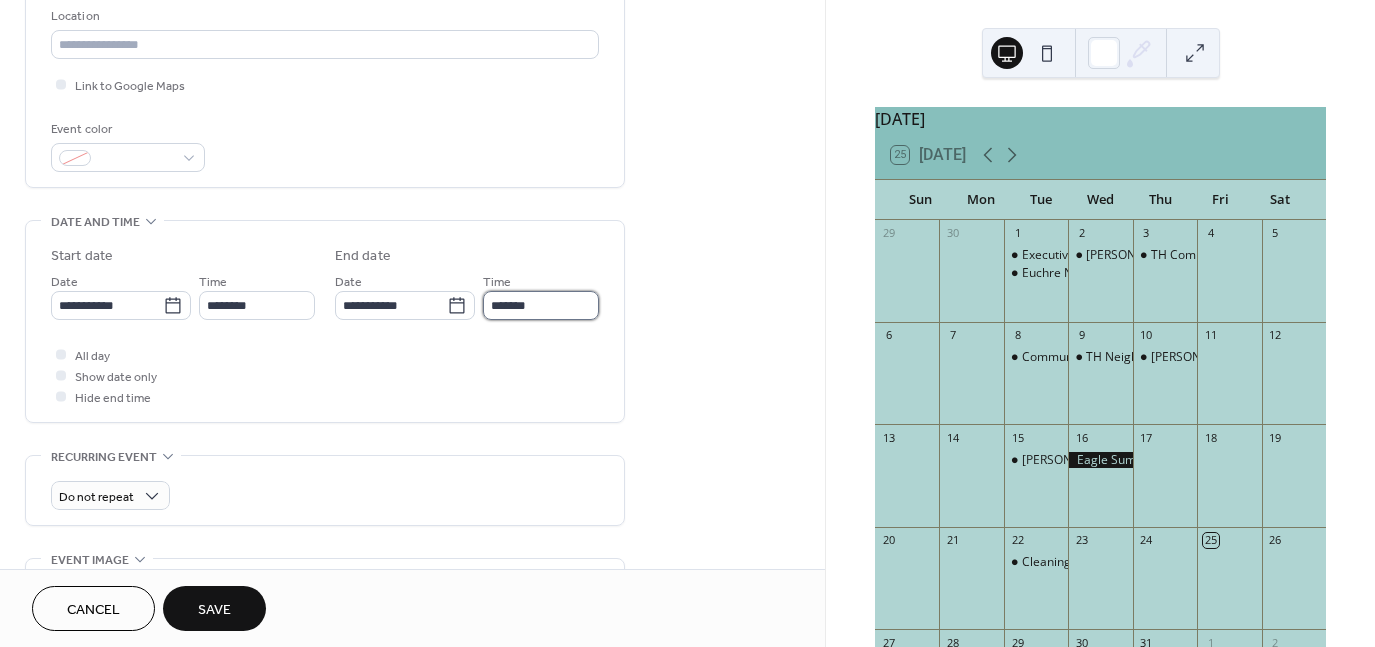 click on "*******" at bounding box center (541, 305) 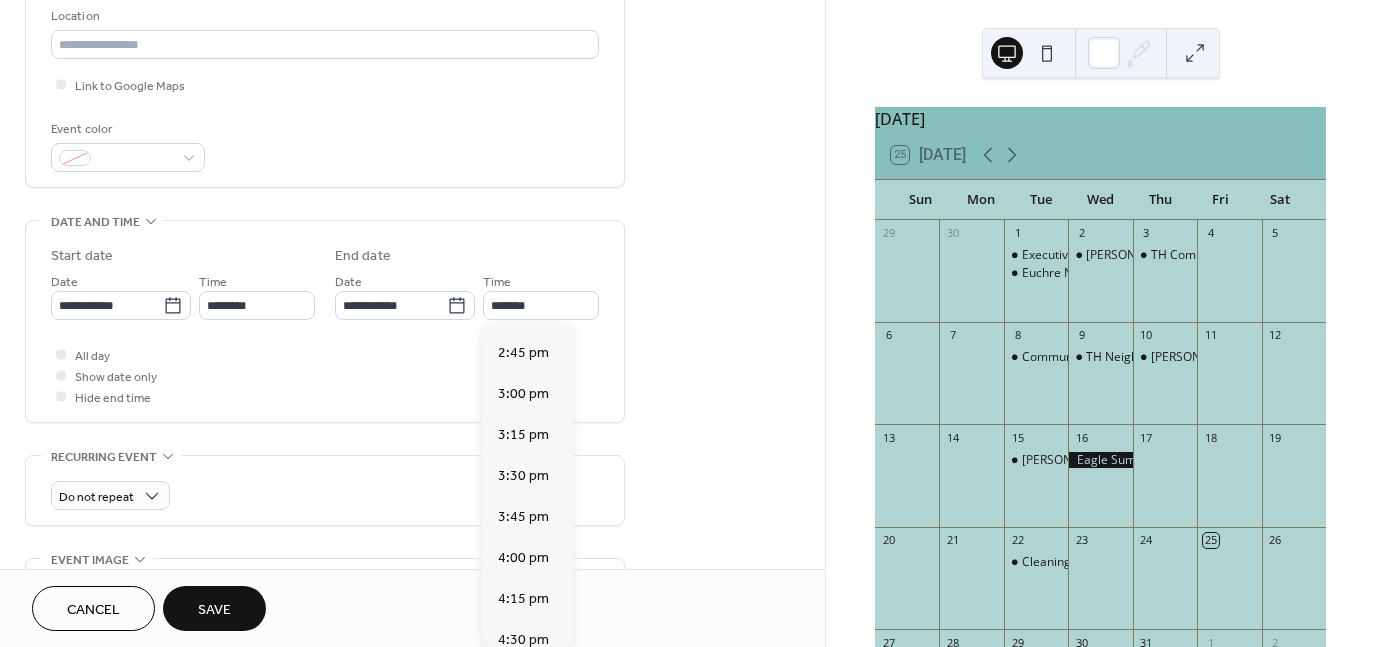 scroll, scrollTop: 323, scrollLeft: 0, axis: vertical 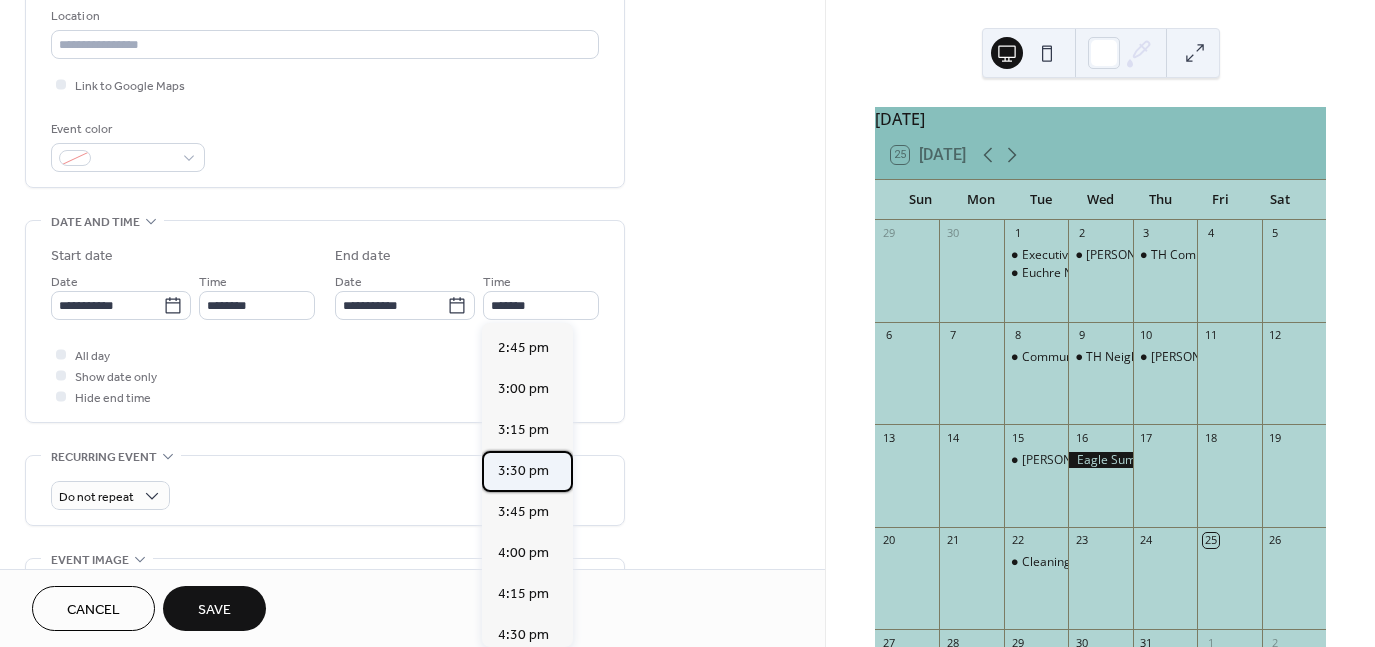 click on "3:30 pm" at bounding box center (523, 471) 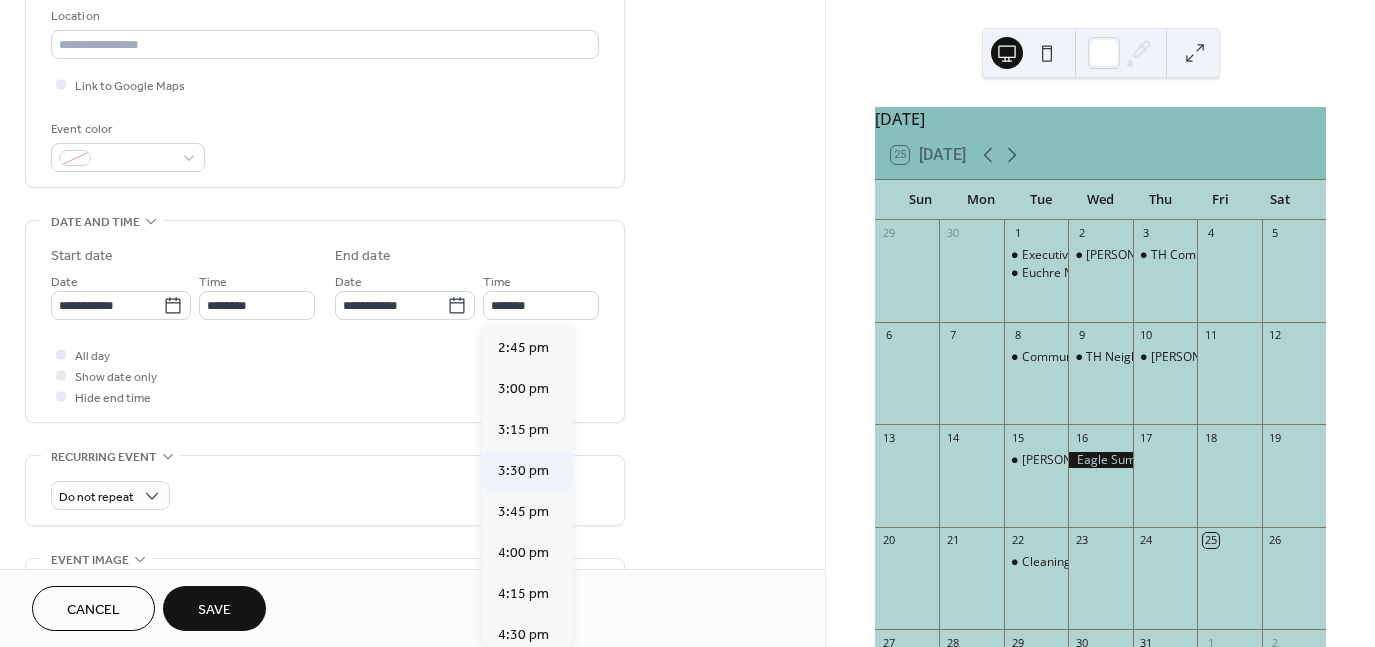 type on "*******" 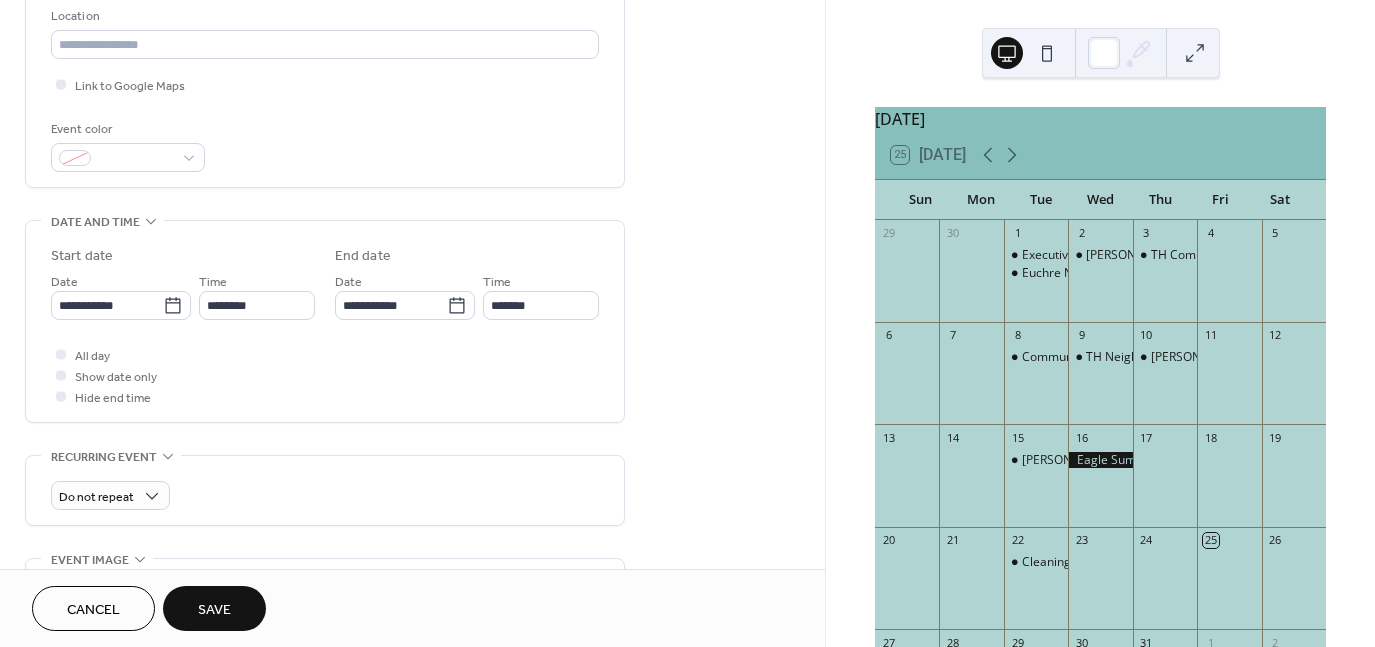 click on "Save" at bounding box center [214, 610] 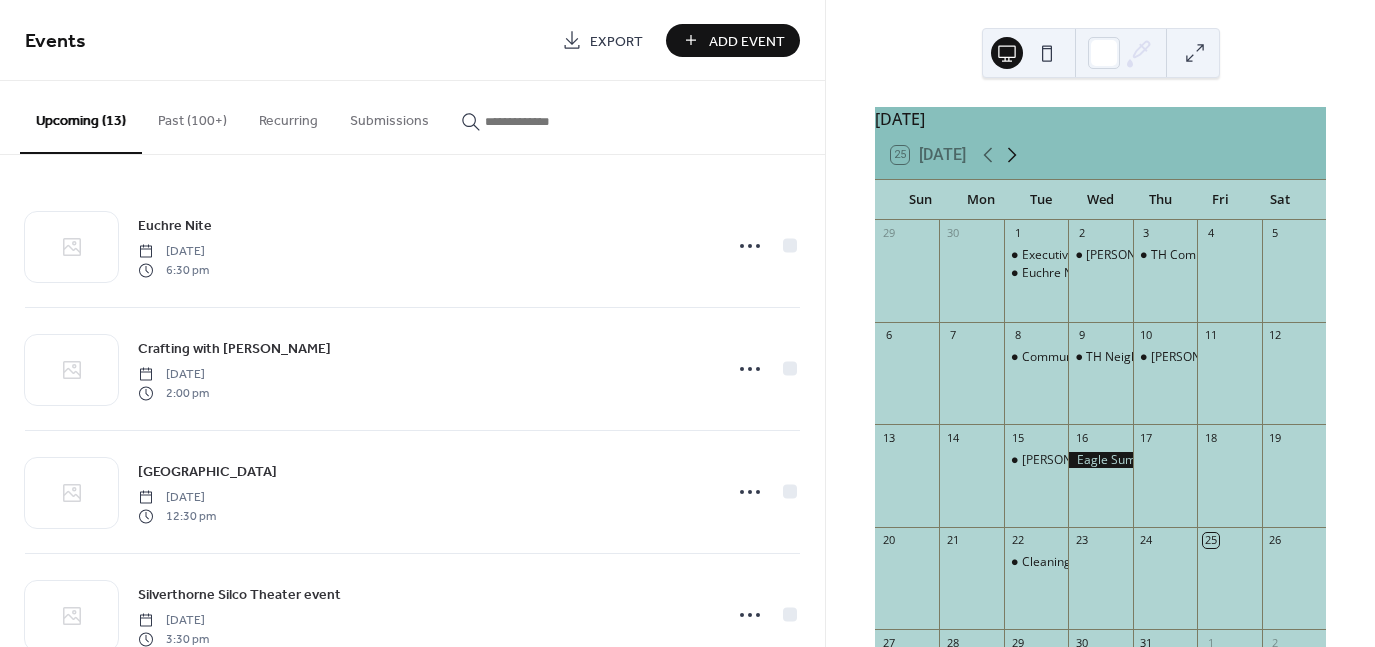 click 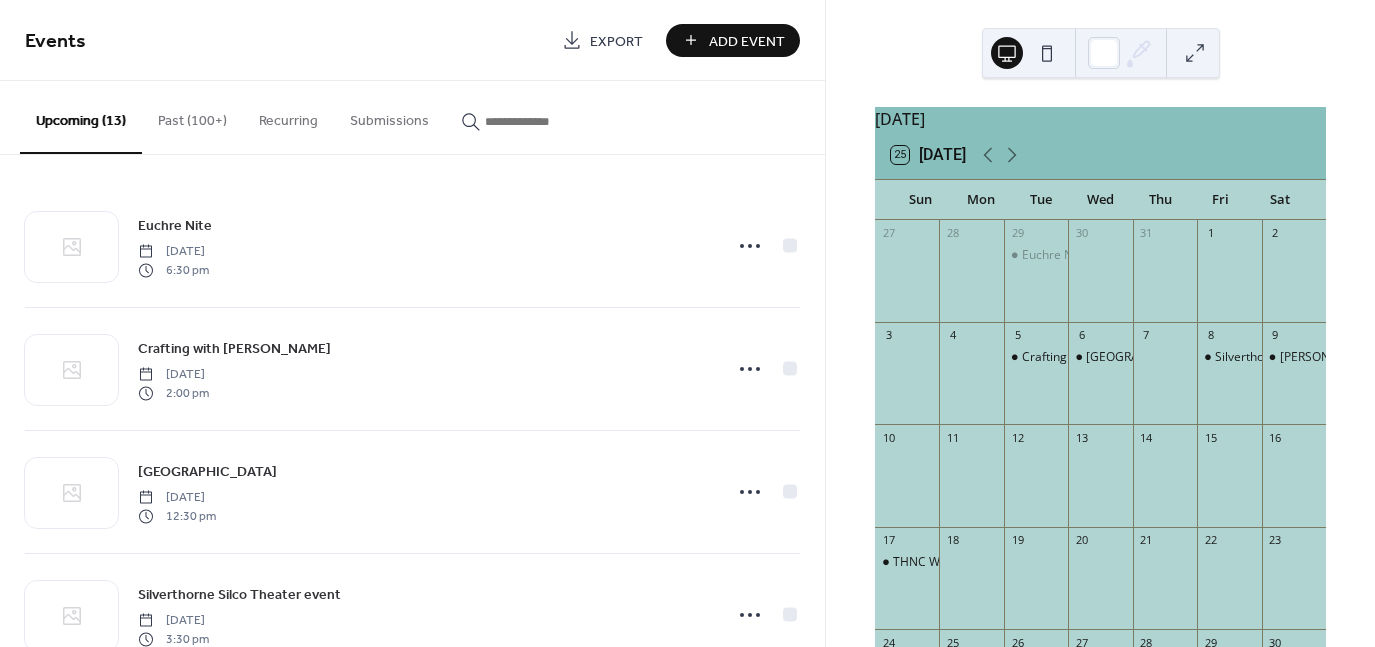 click on "Add Event" at bounding box center (747, 41) 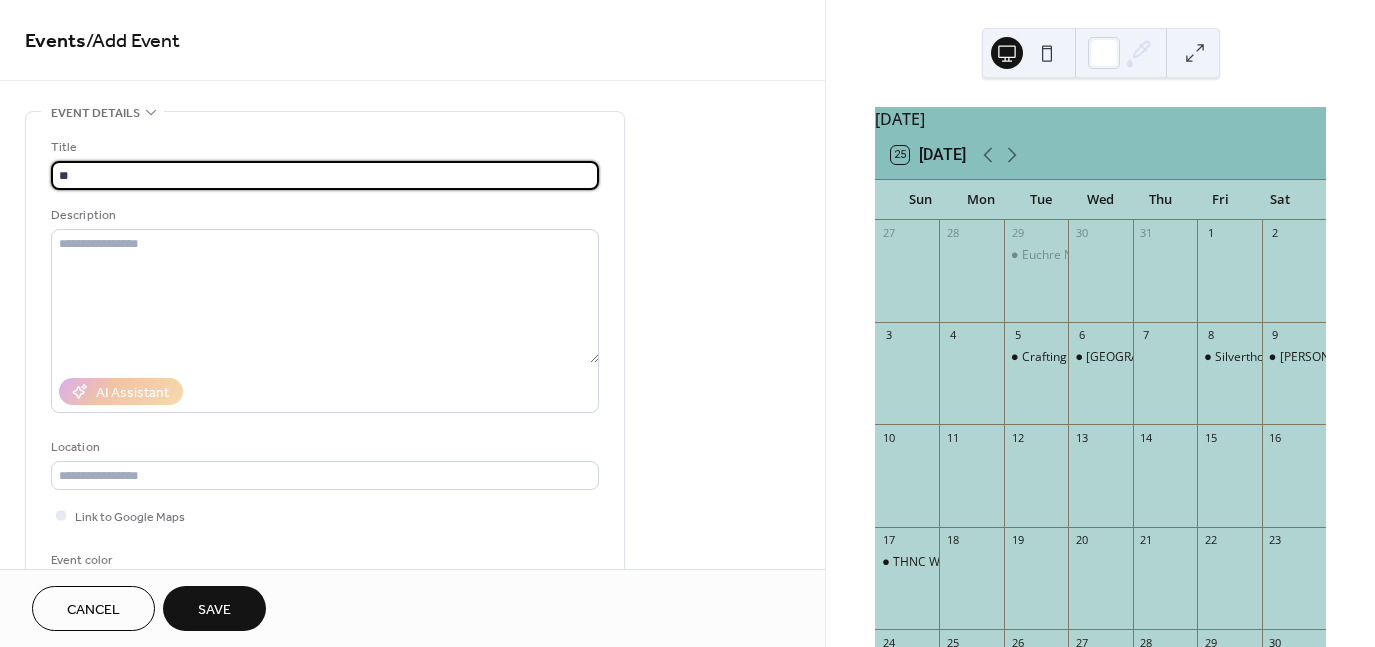 type on "*" 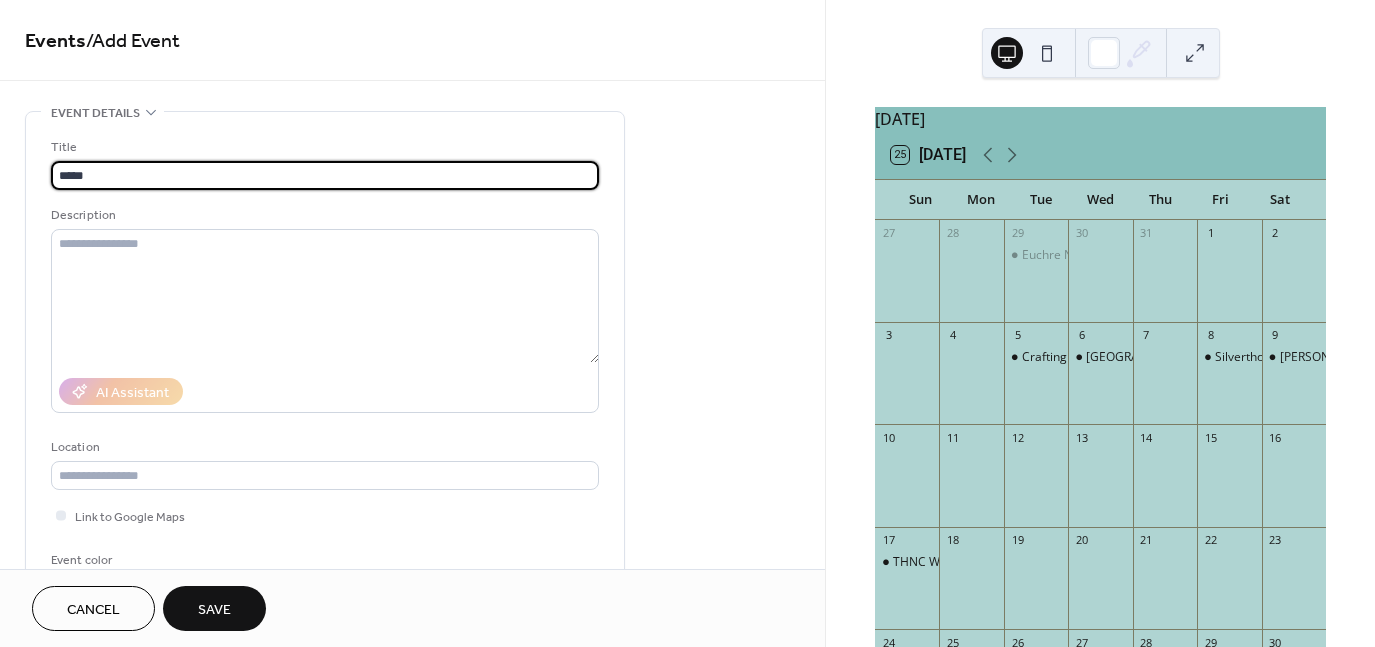 type on "**********" 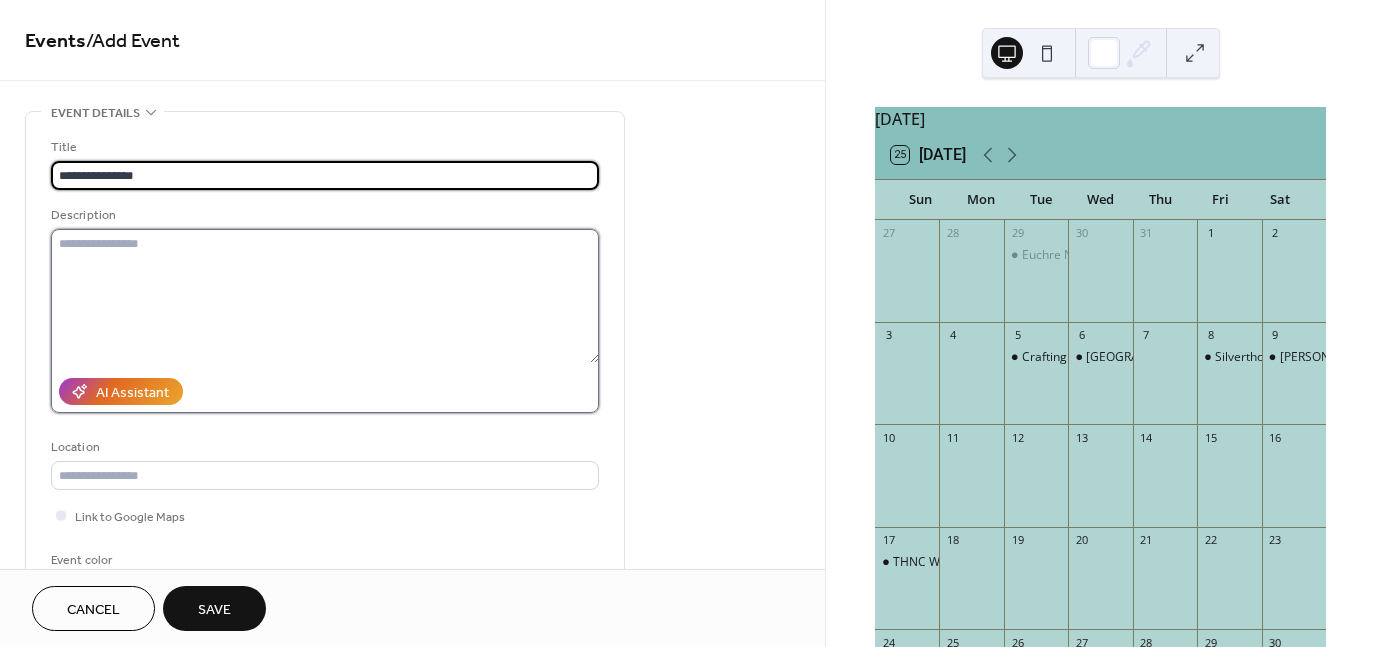 click at bounding box center [325, 296] 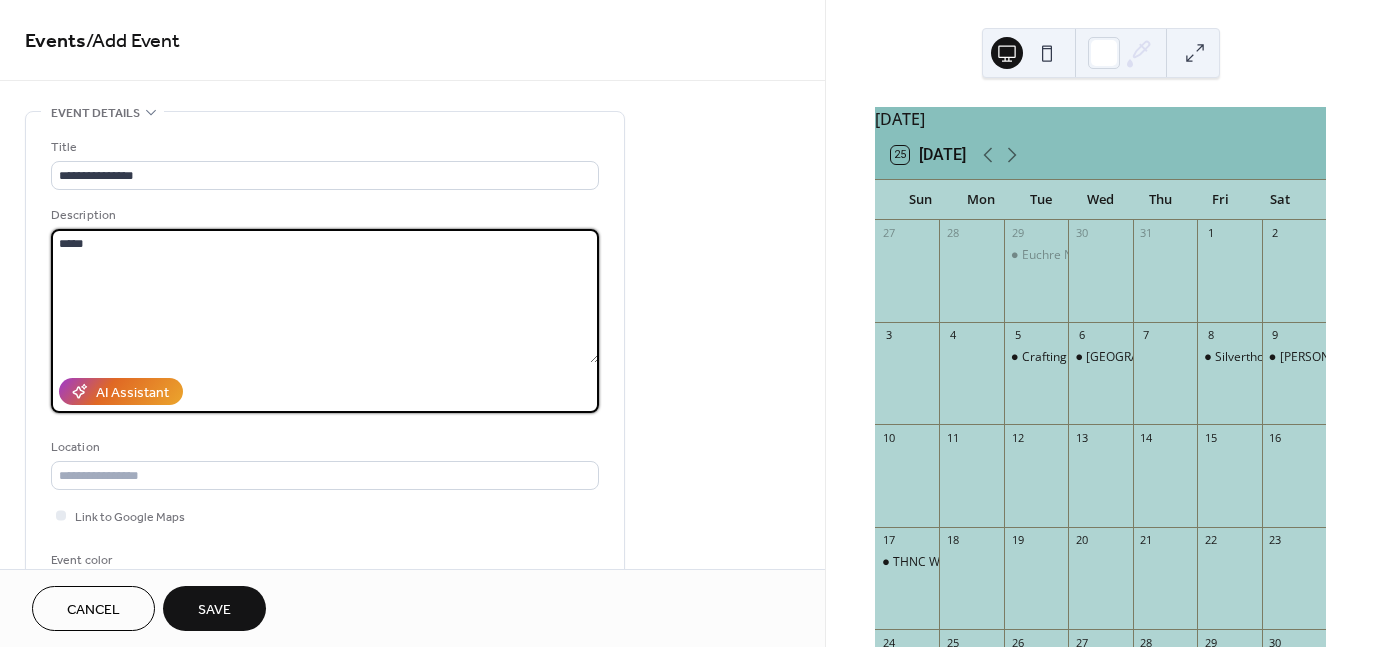 click on "*****" at bounding box center (325, 296) 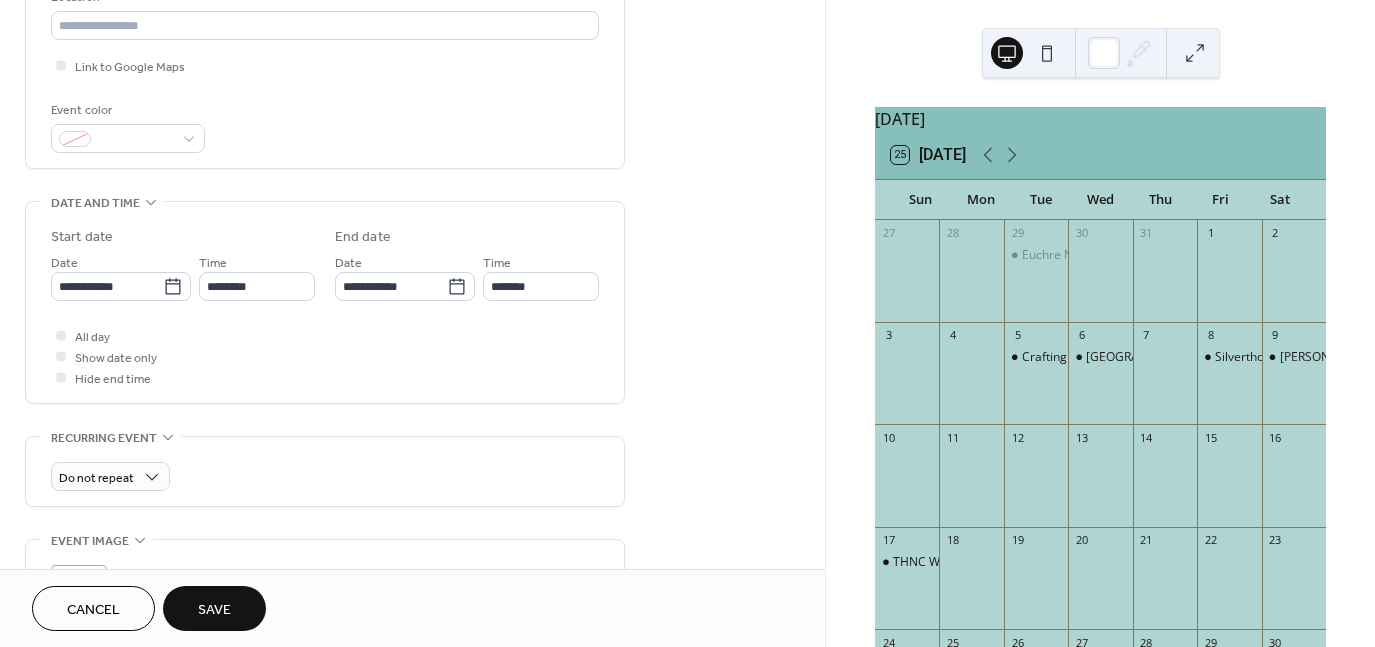 scroll, scrollTop: 472, scrollLeft: 0, axis: vertical 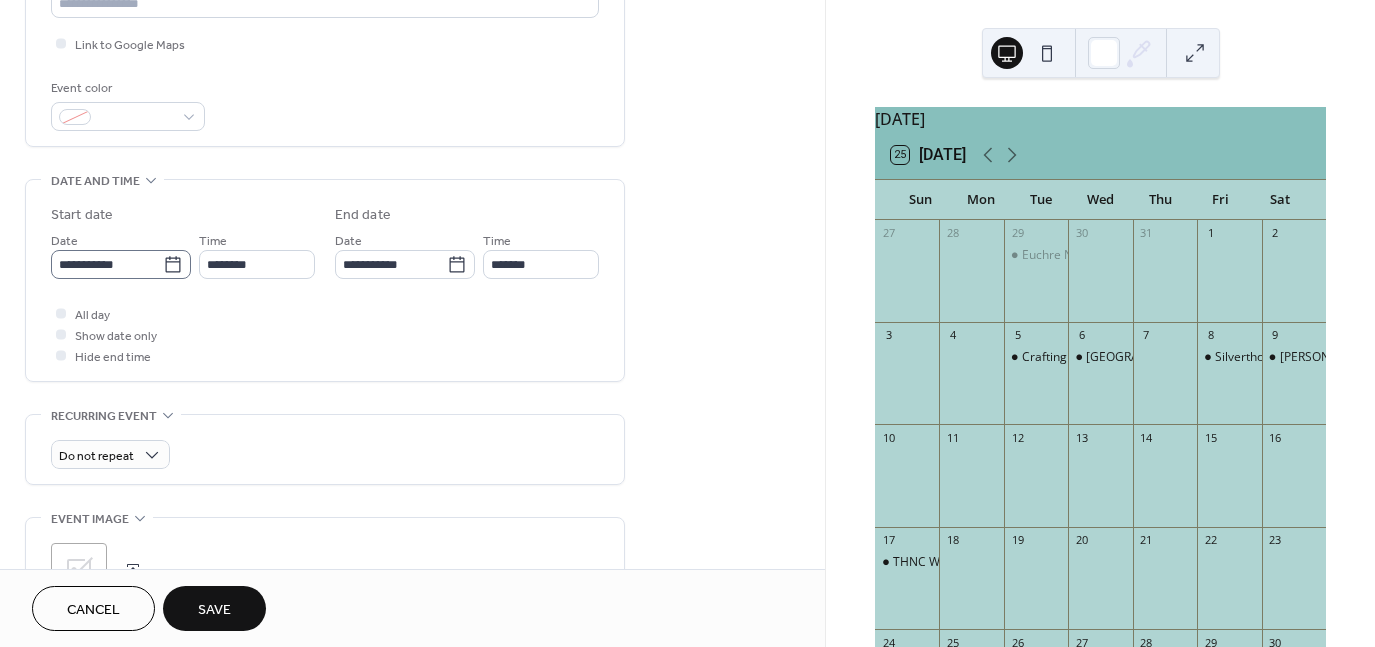 type on "**********" 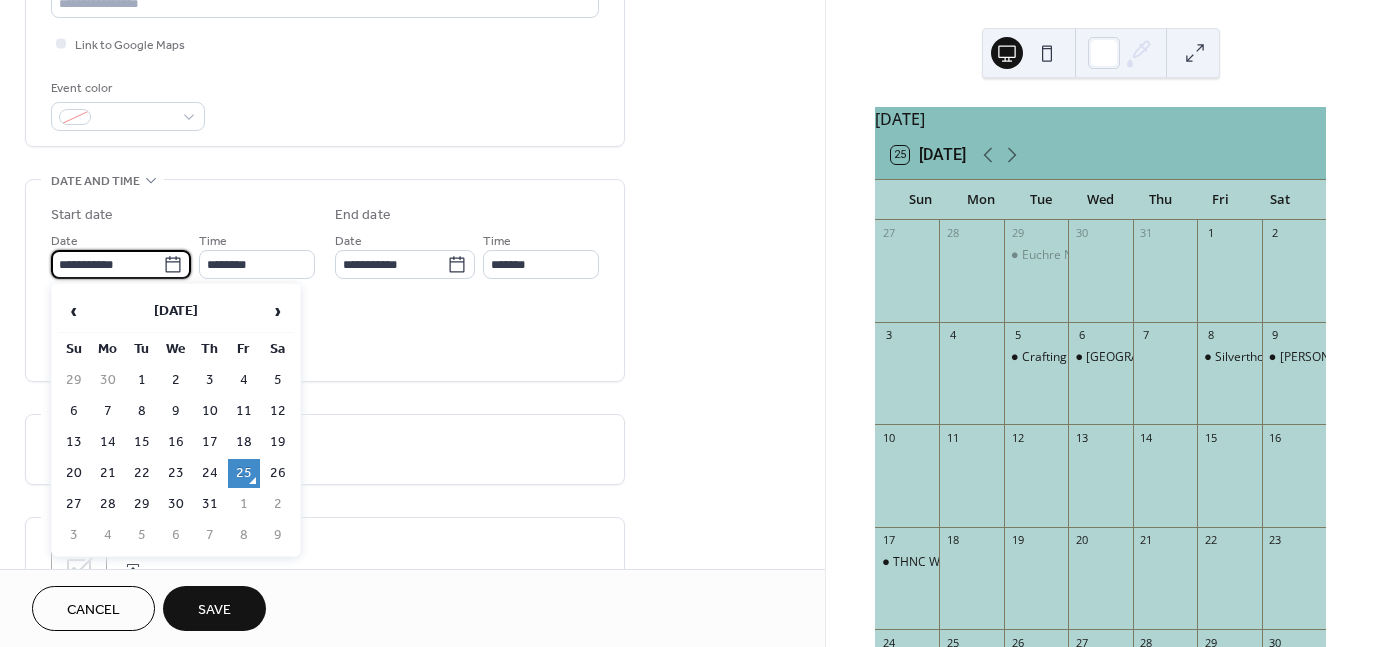 click on "**********" at bounding box center (107, 264) 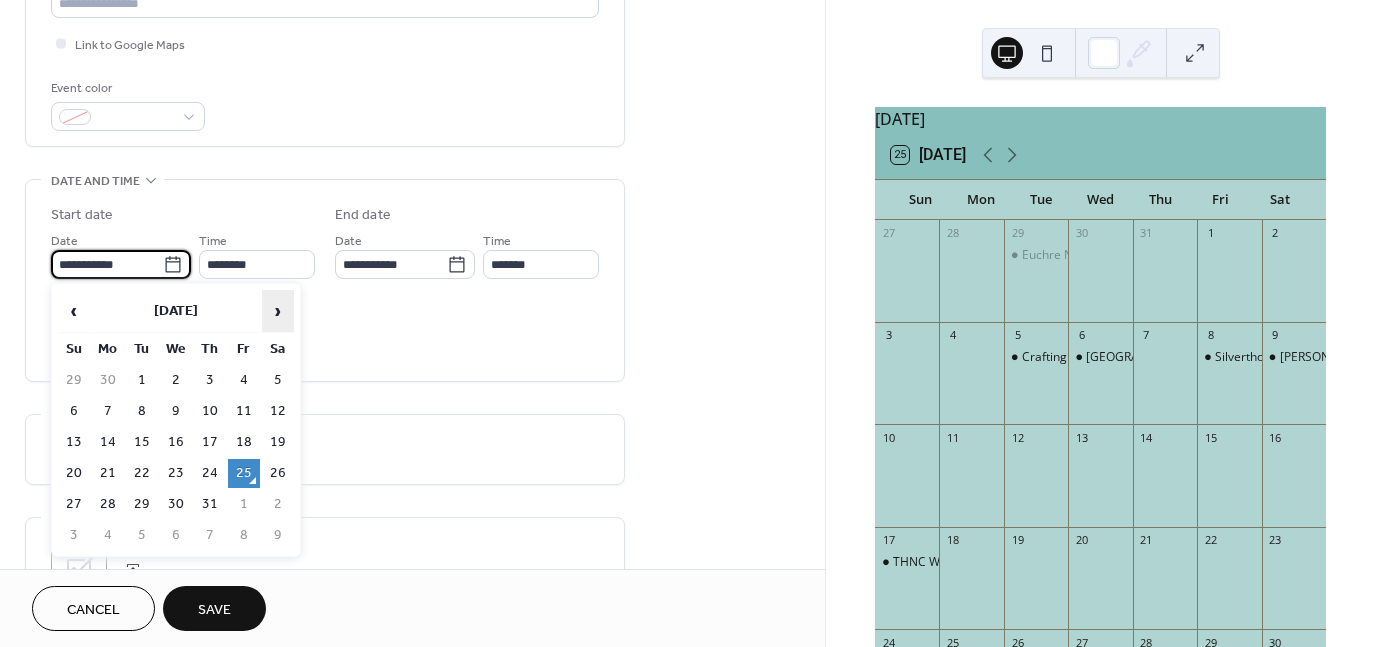 click on "›" at bounding box center [278, 311] 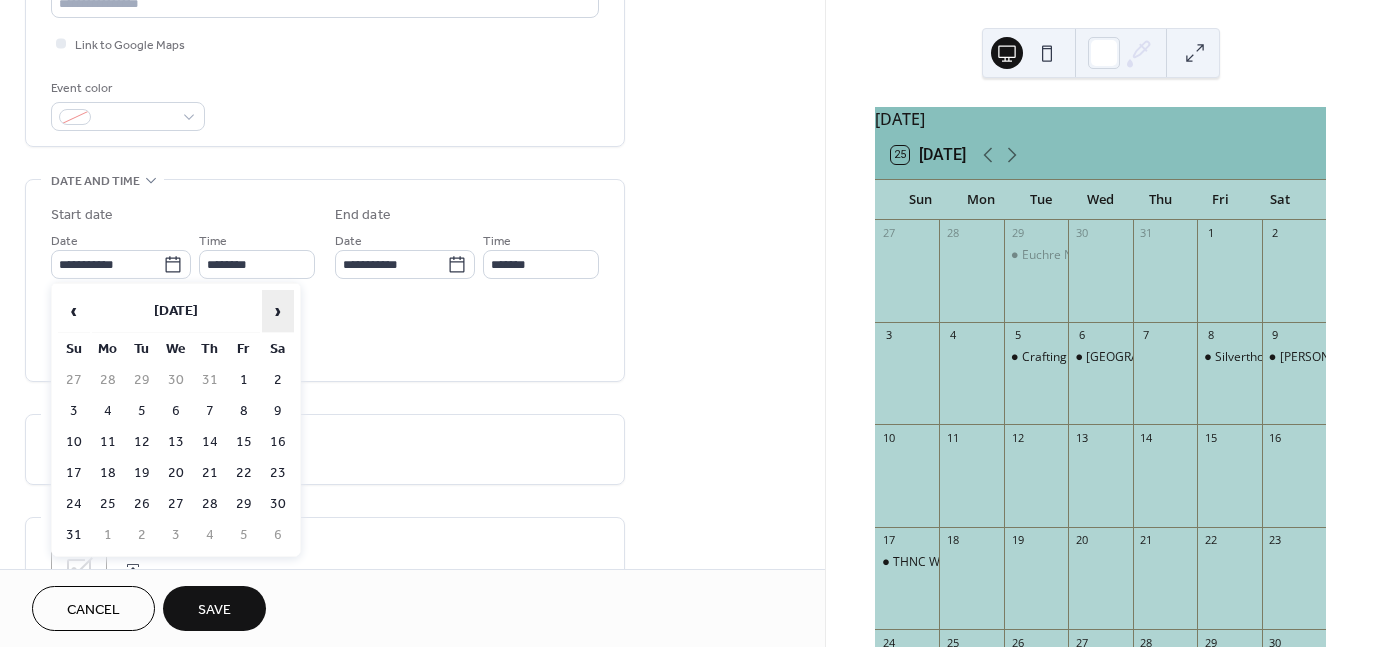 click on "›" at bounding box center (278, 311) 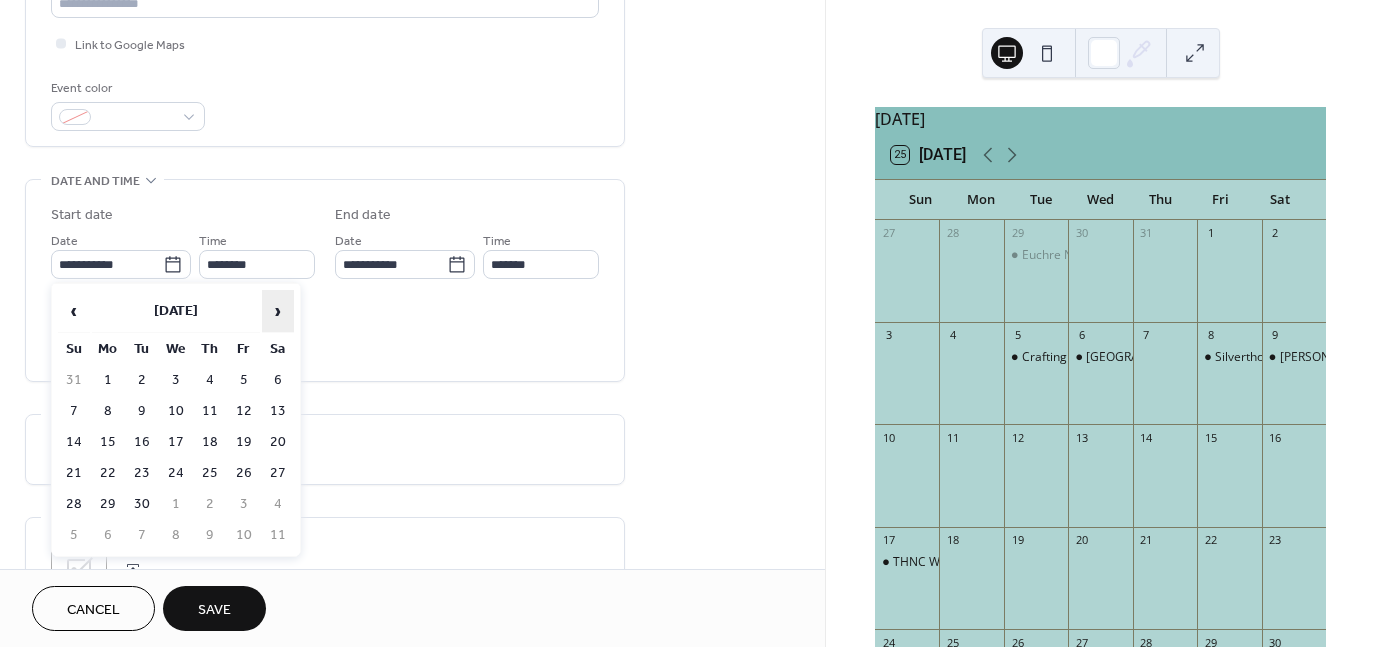 click on "›" at bounding box center [278, 311] 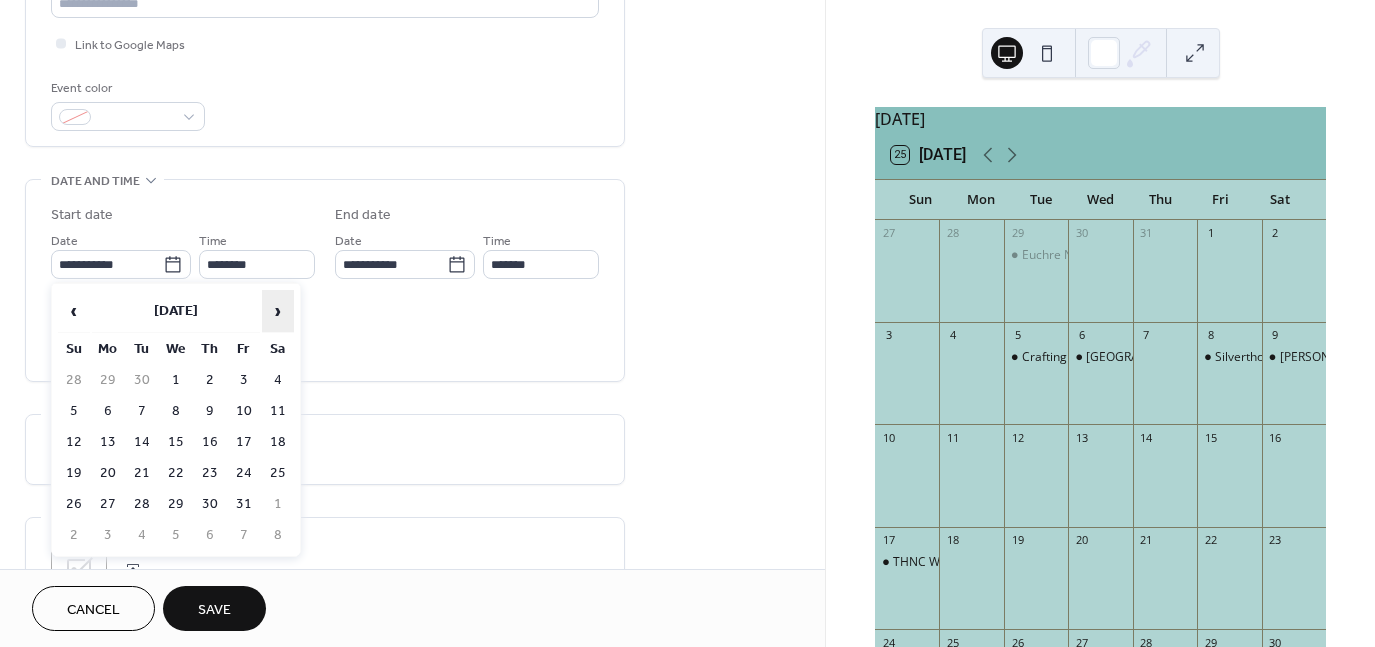 click on "›" at bounding box center [278, 311] 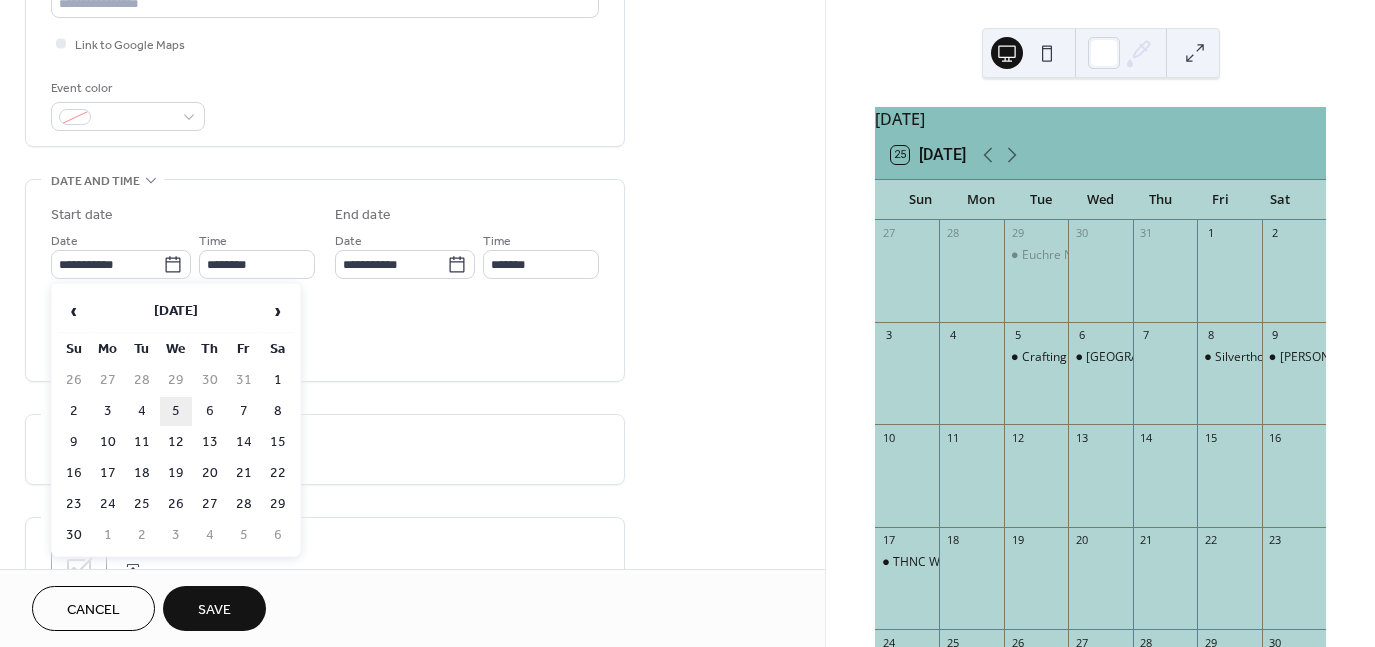 click on "5" at bounding box center (176, 411) 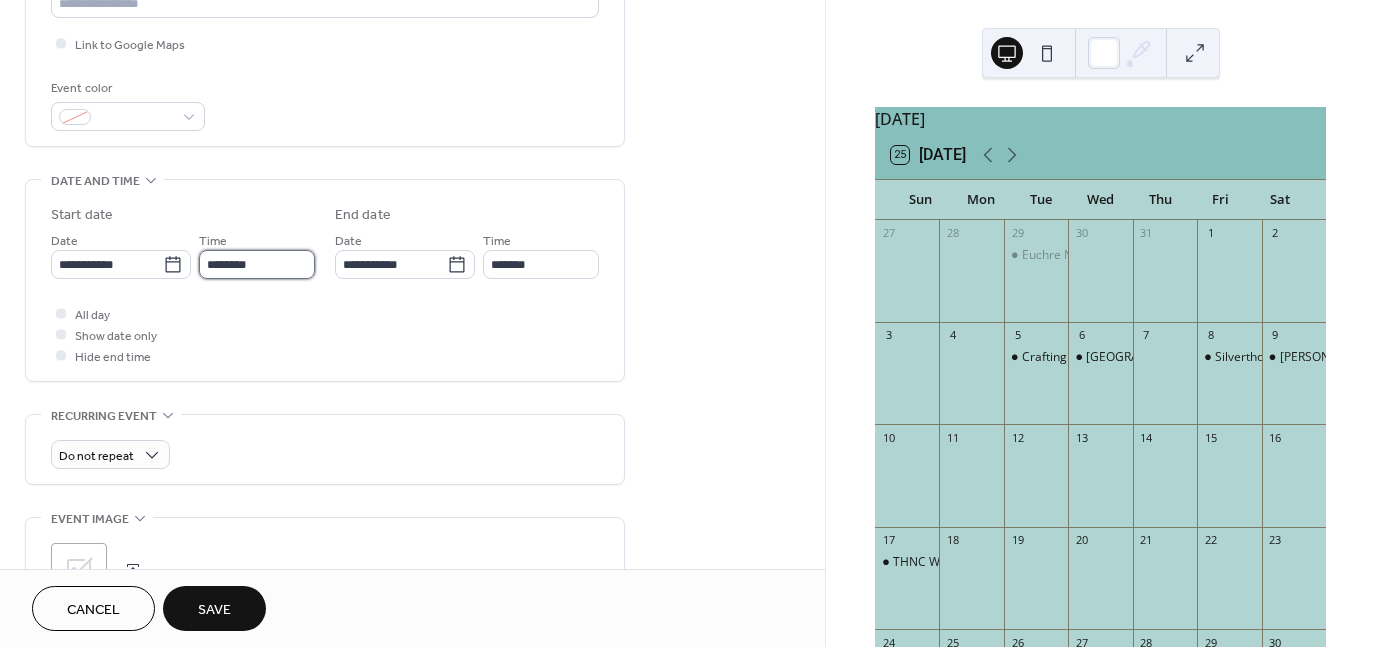 click on "********" at bounding box center [257, 264] 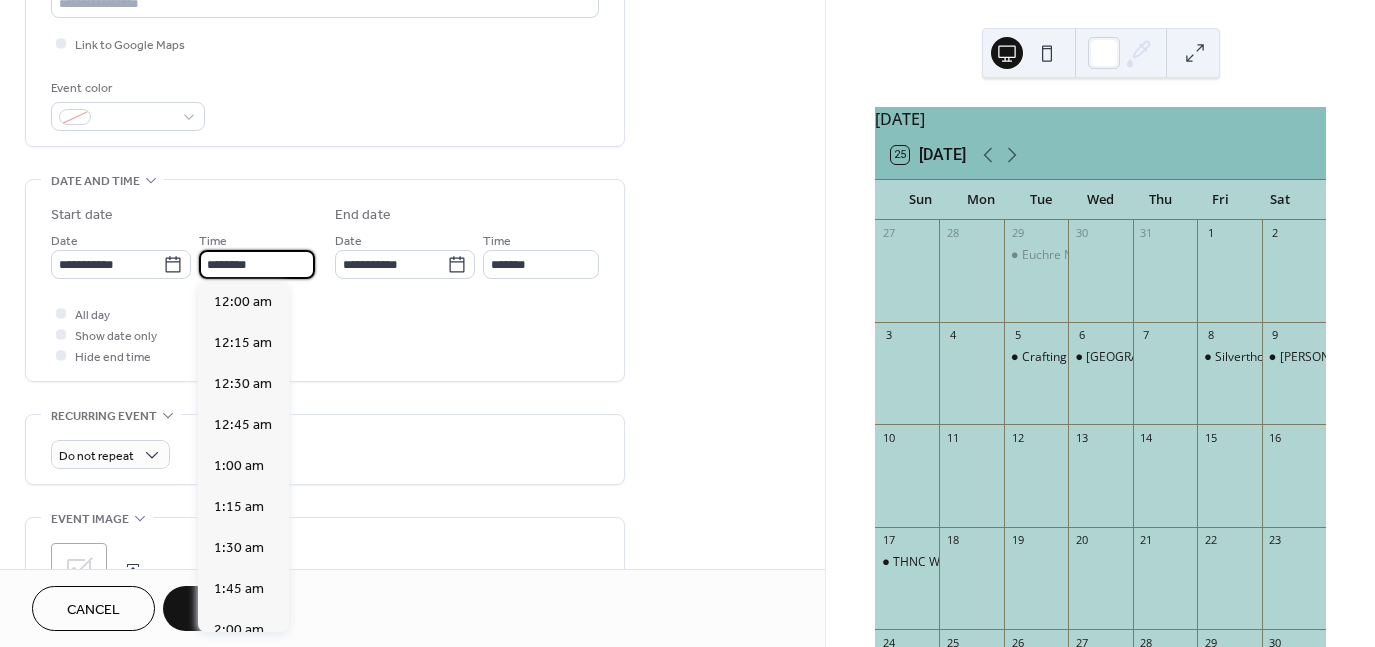 scroll, scrollTop: 1968, scrollLeft: 0, axis: vertical 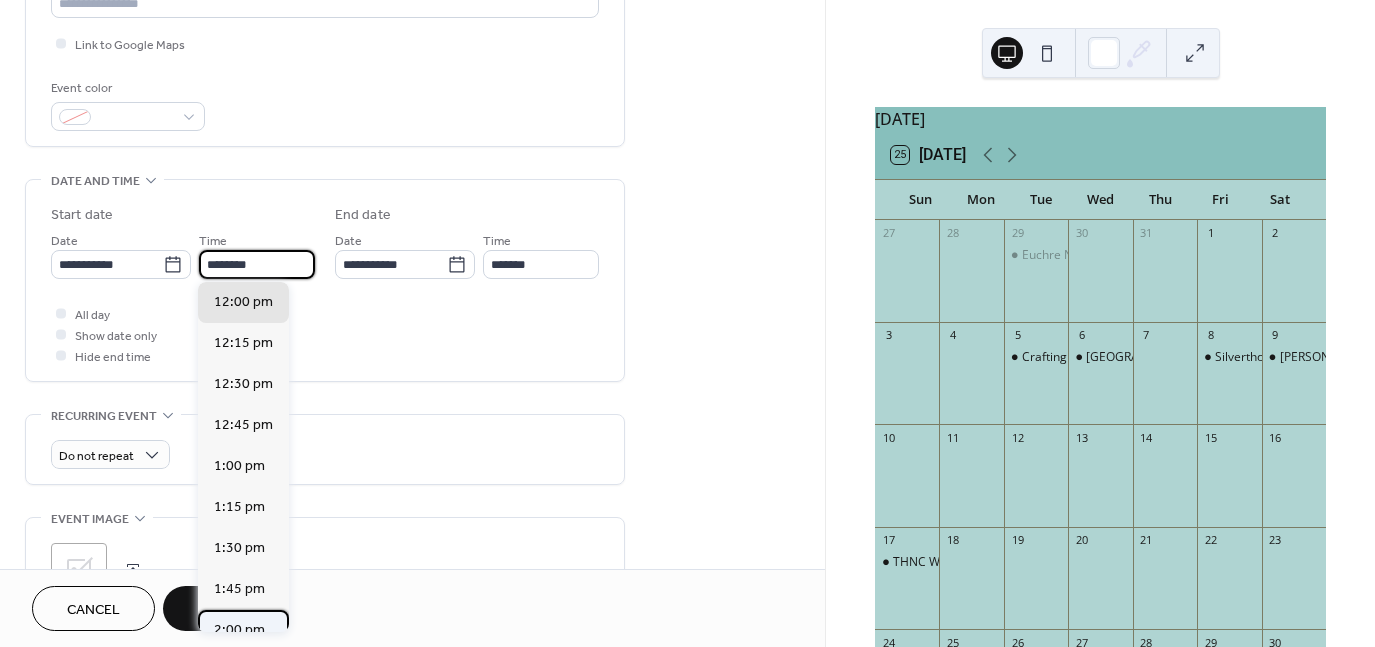 click on "2:00 pm" at bounding box center (239, 630) 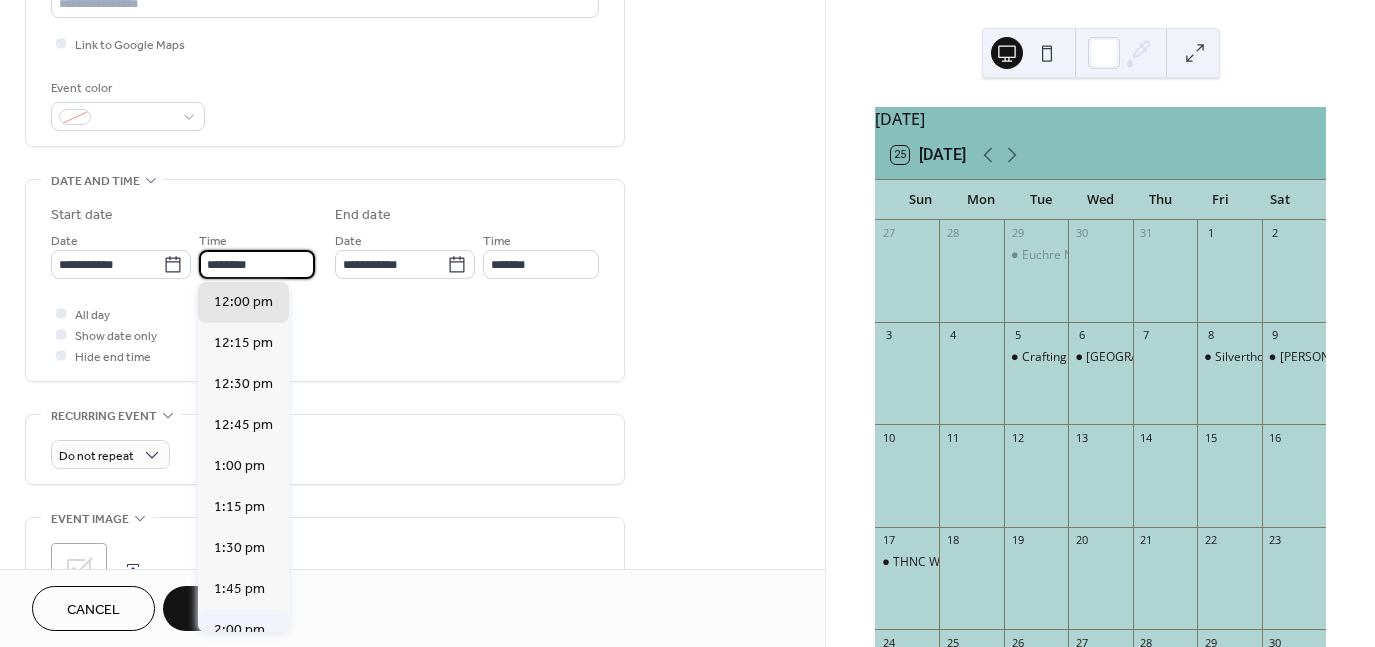 type on "*******" 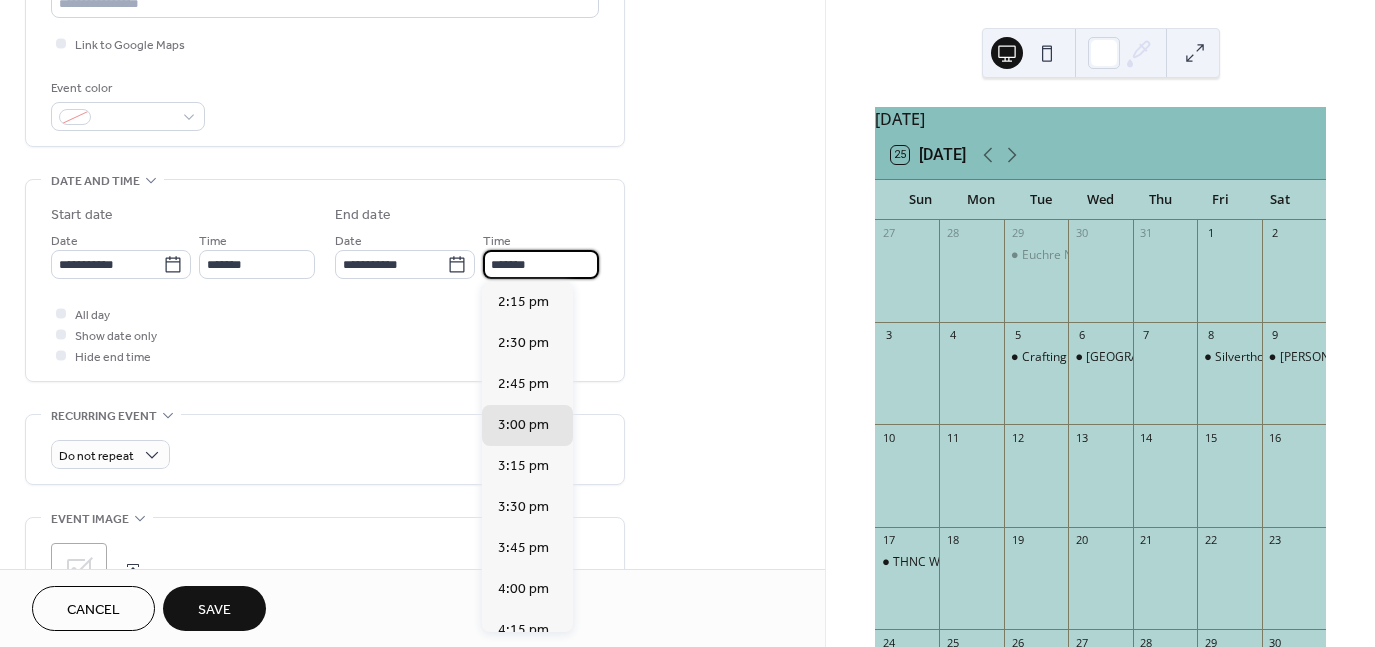 click on "*******" at bounding box center [541, 264] 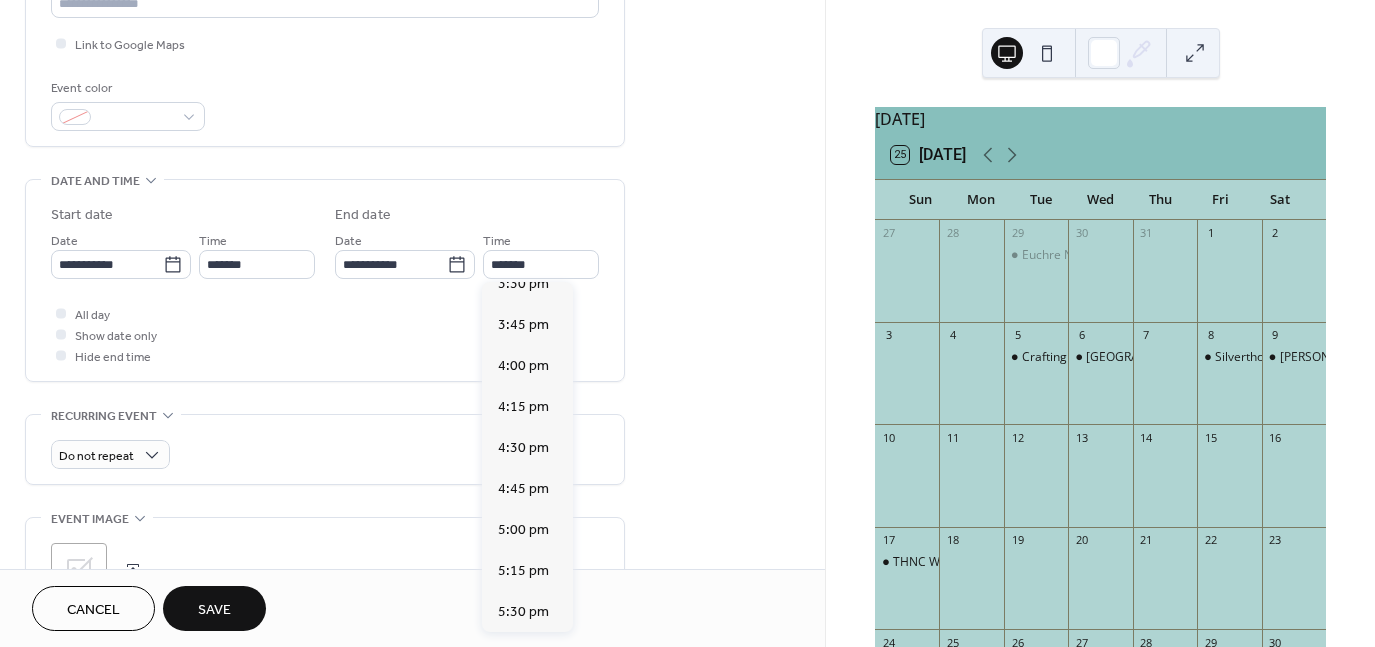 scroll, scrollTop: 267, scrollLeft: 0, axis: vertical 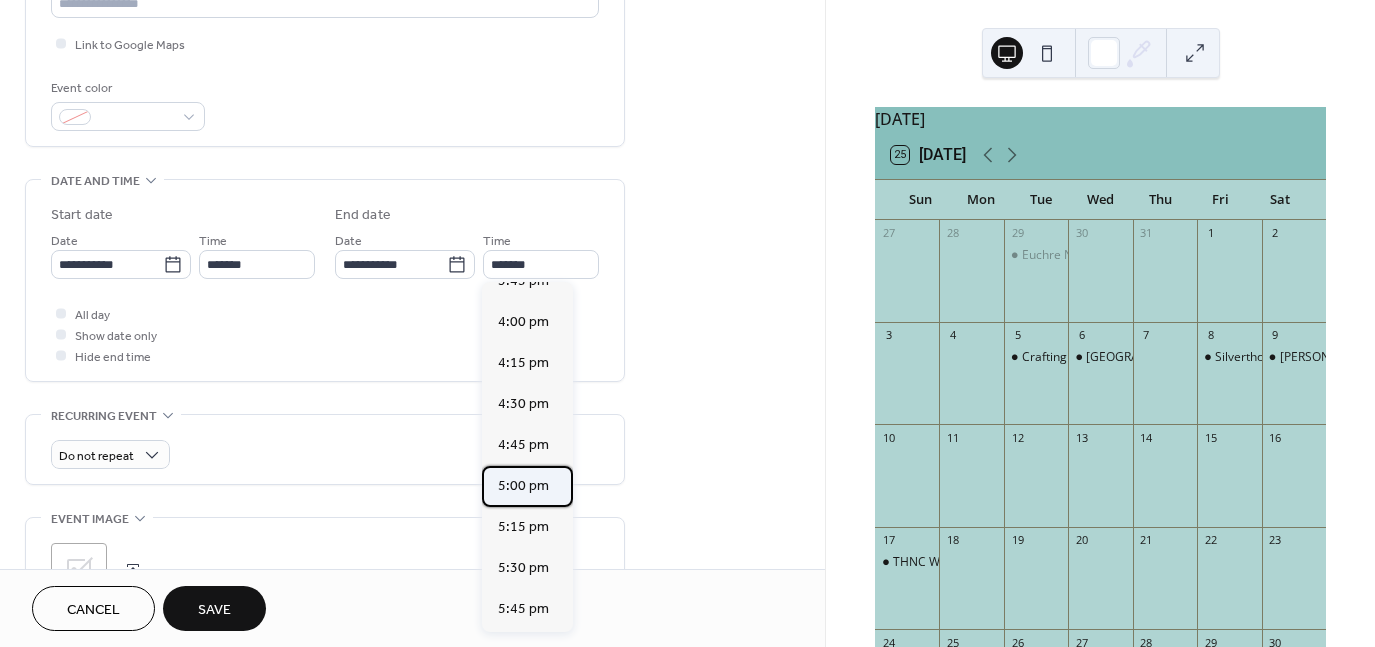 click on "5:00 pm" at bounding box center [523, 486] 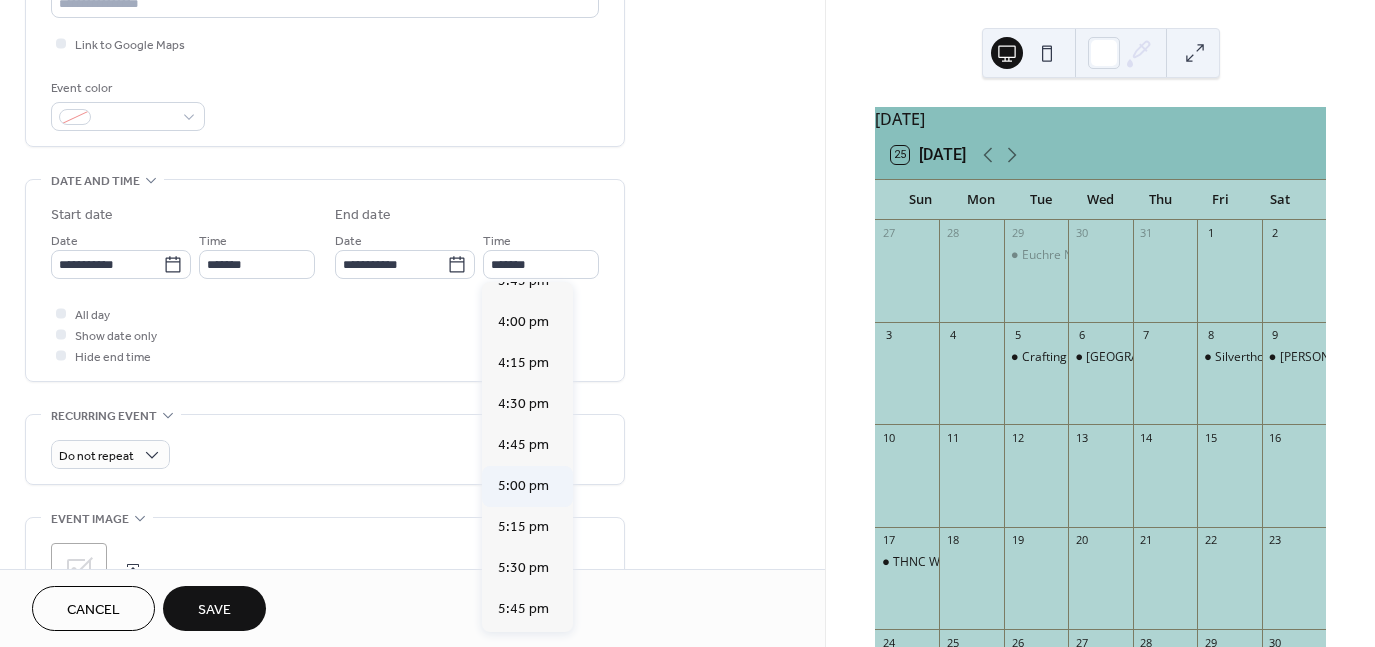 type on "*******" 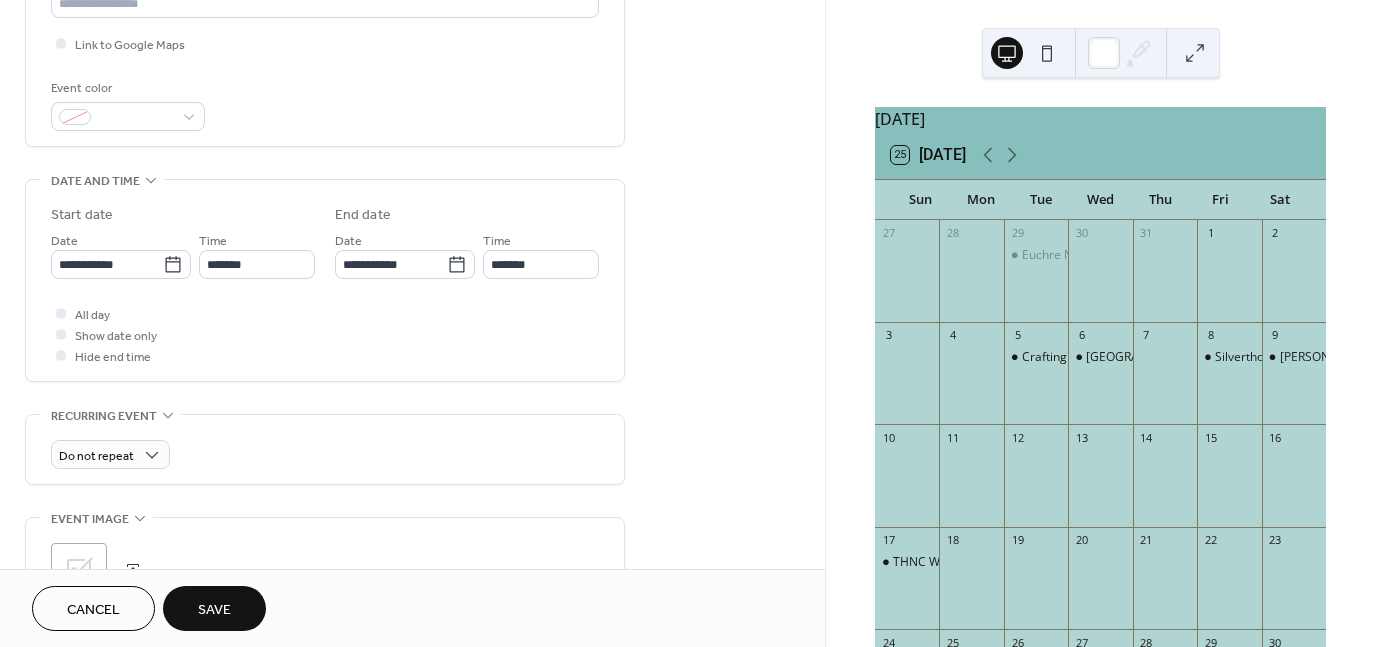 click on "Save" at bounding box center (214, 608) 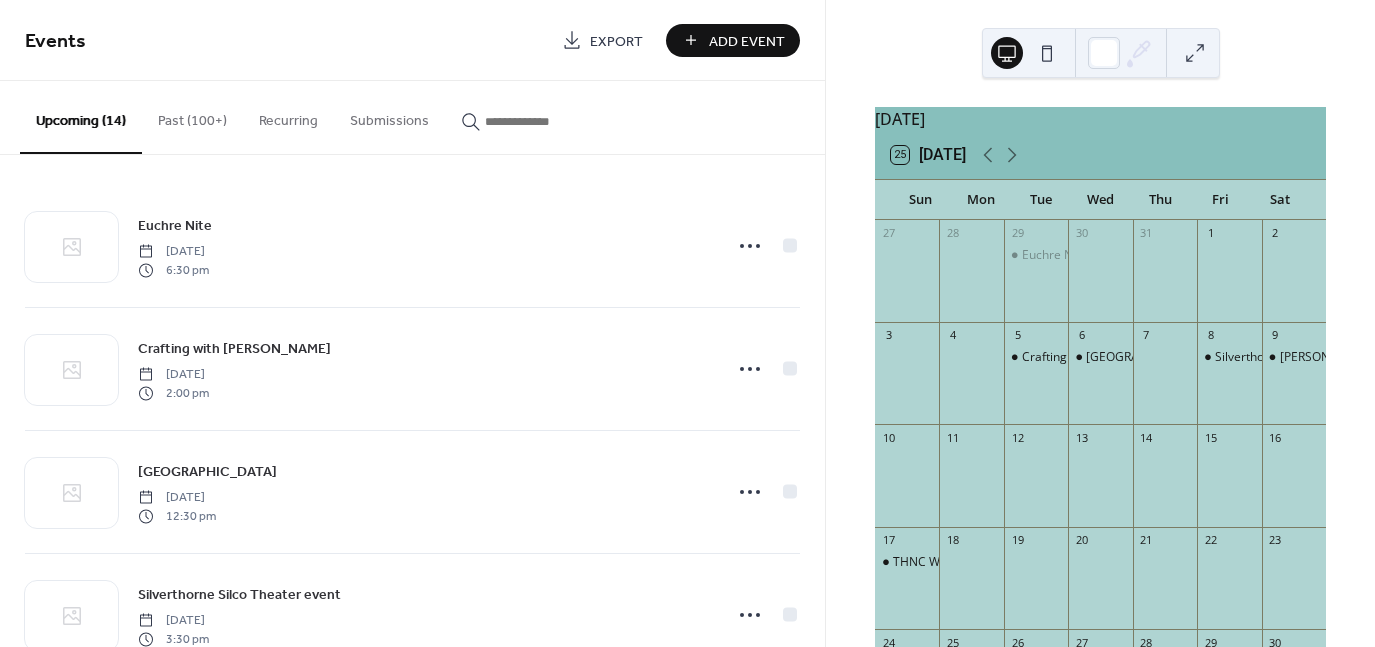 click on "Add Event" at bounding box center [747, 41] 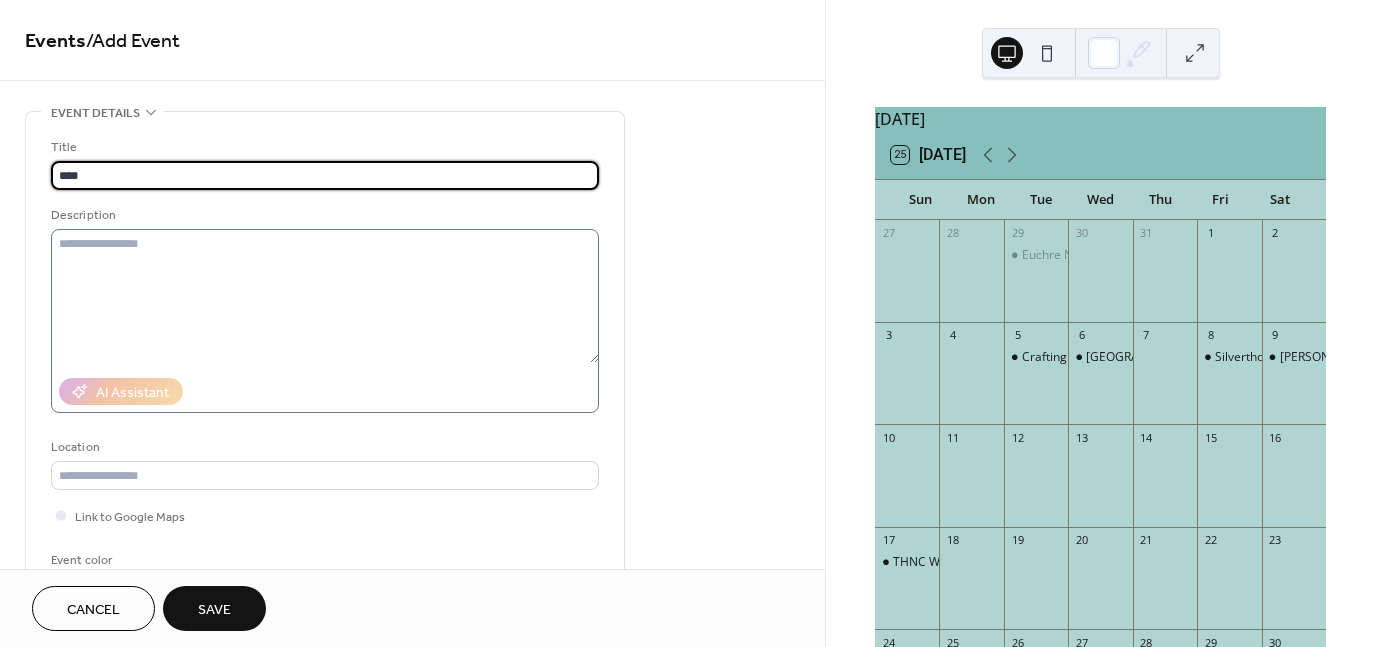 type on "**********" 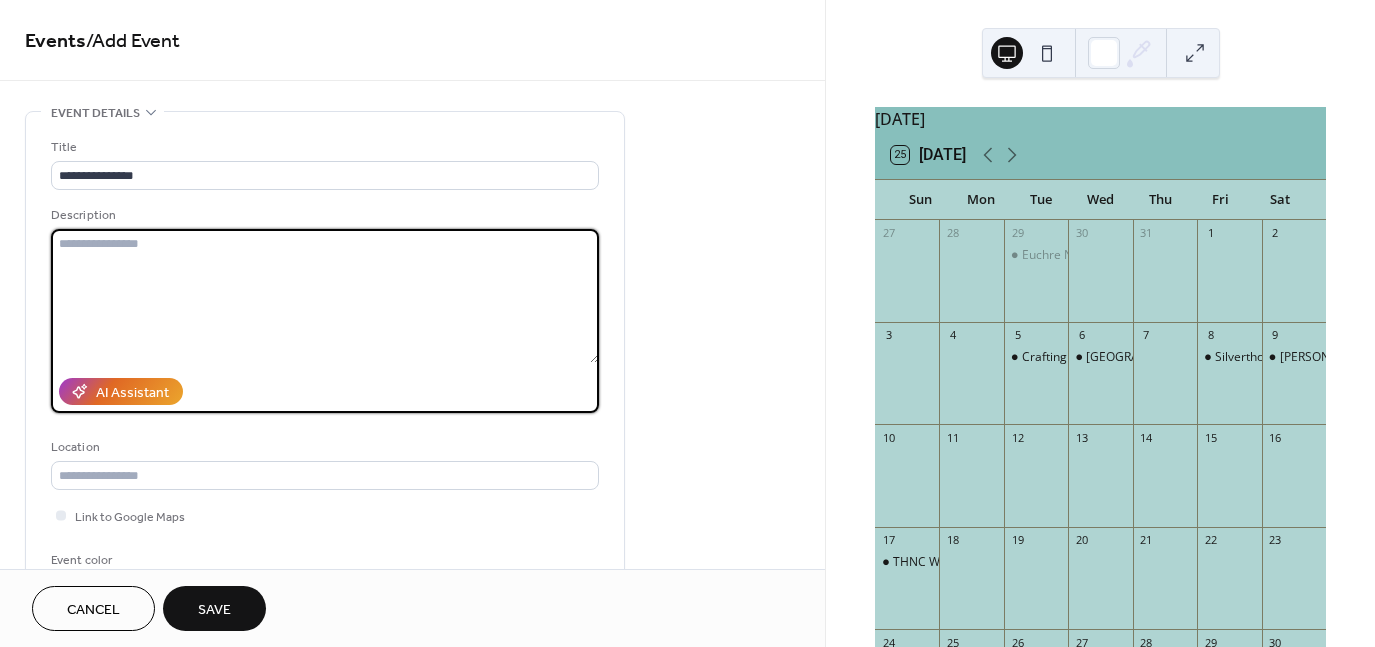 click at bounding box center (325, 296) 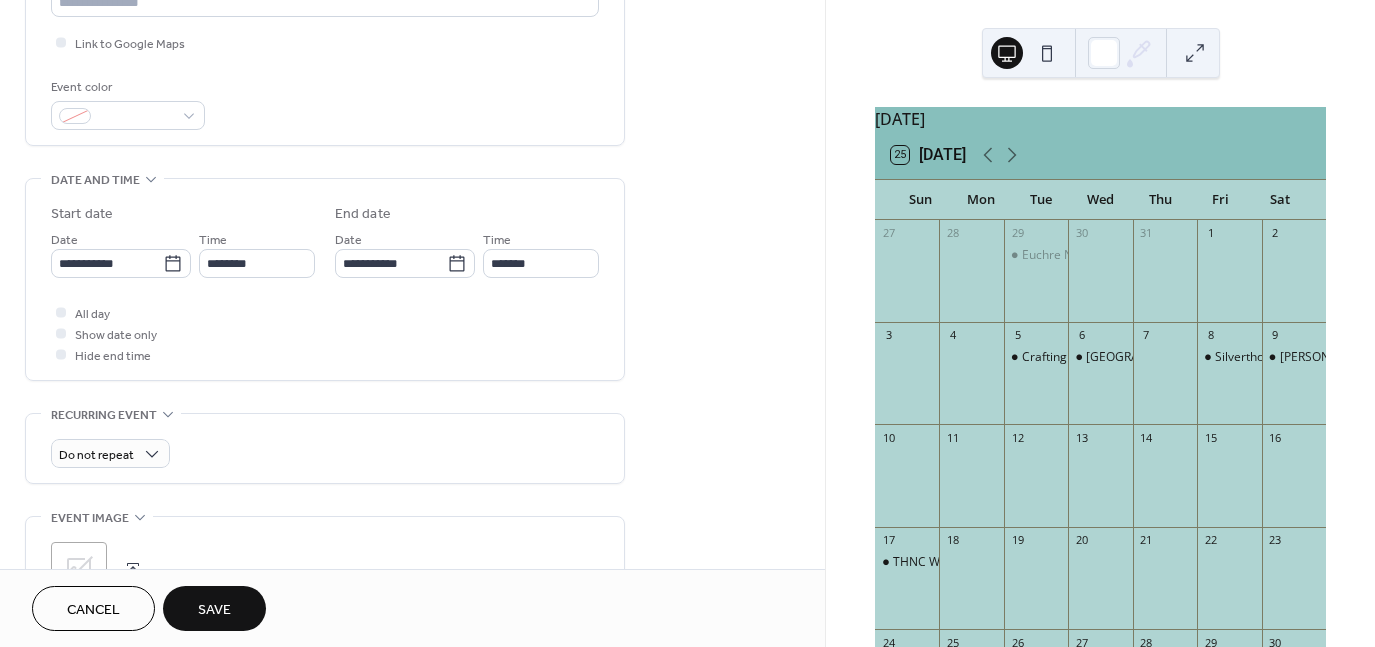 scroll, scrollTop: 502, scrollLeft: 0, axis: vertical 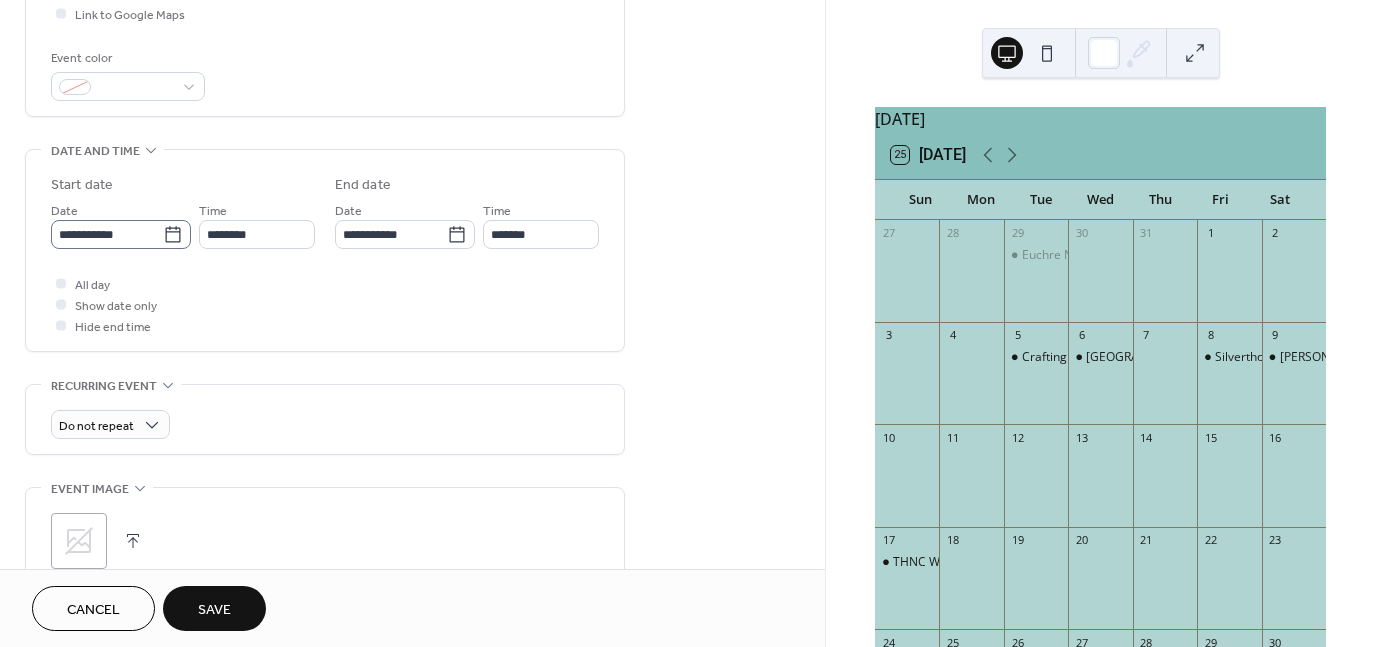 type on "**********" 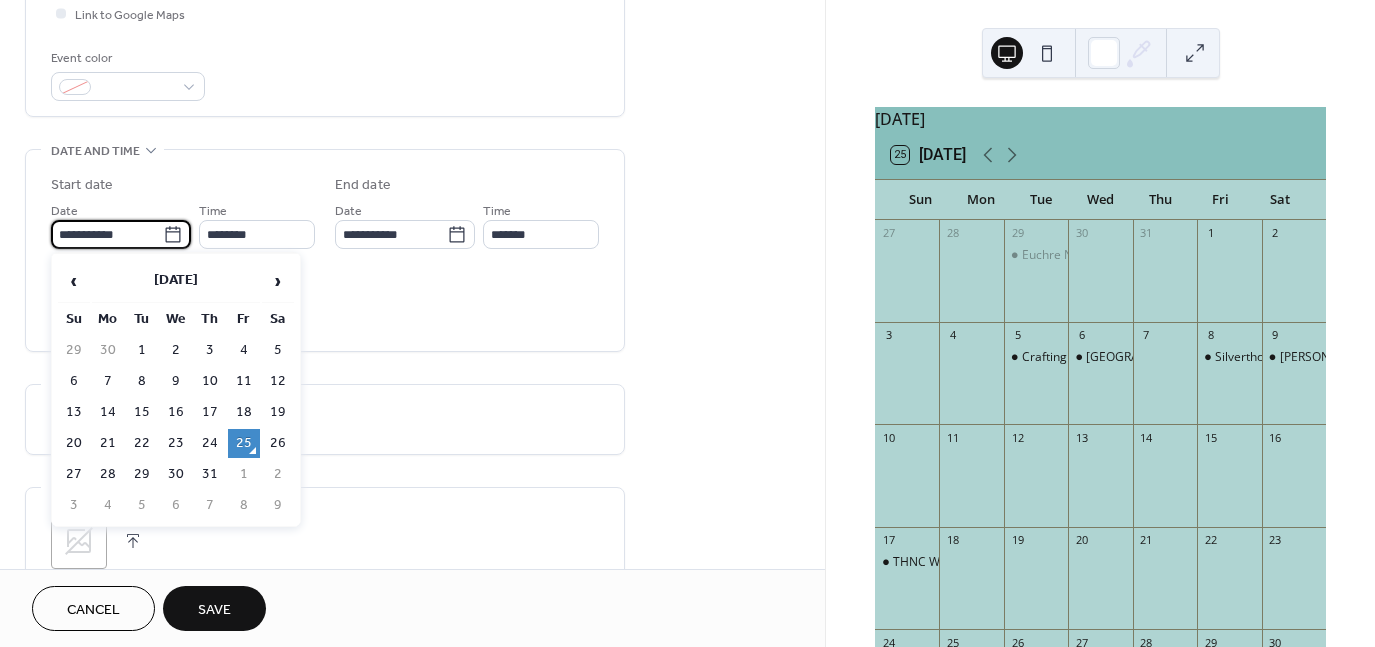 click on "**********" at bounding box center (107, 234) 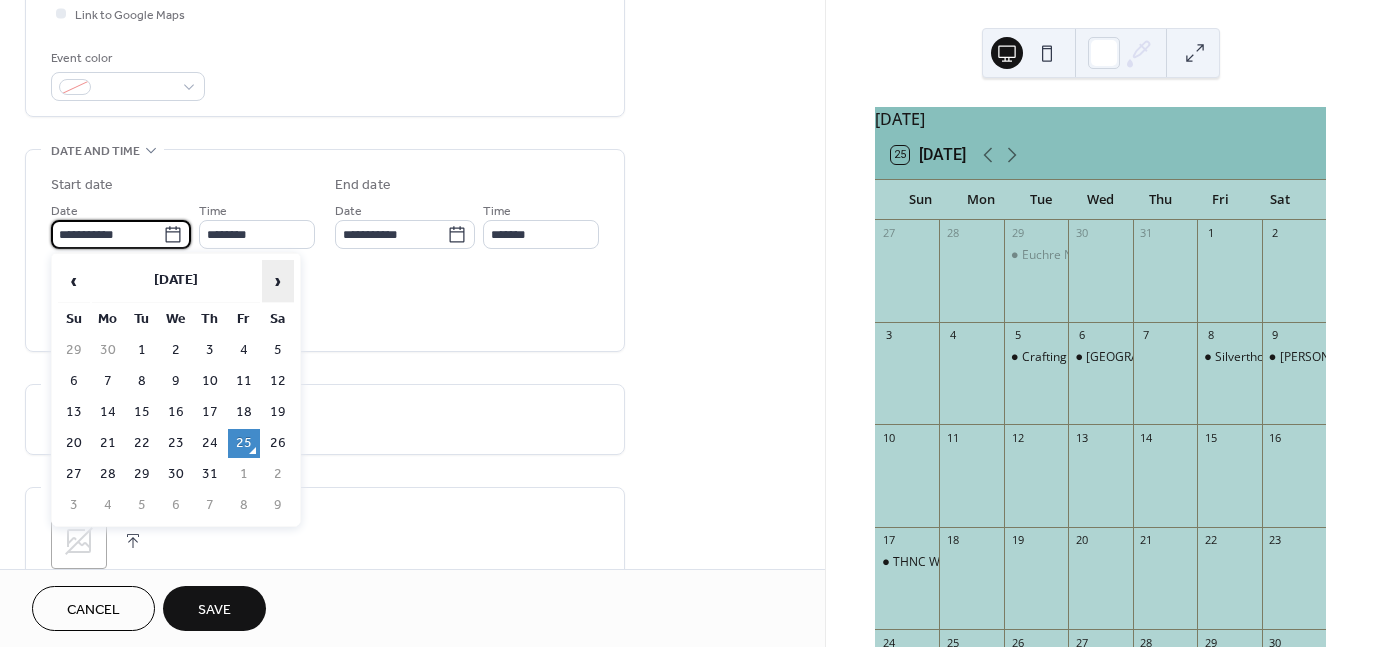 click on "›" at bounding box center (278, 281) 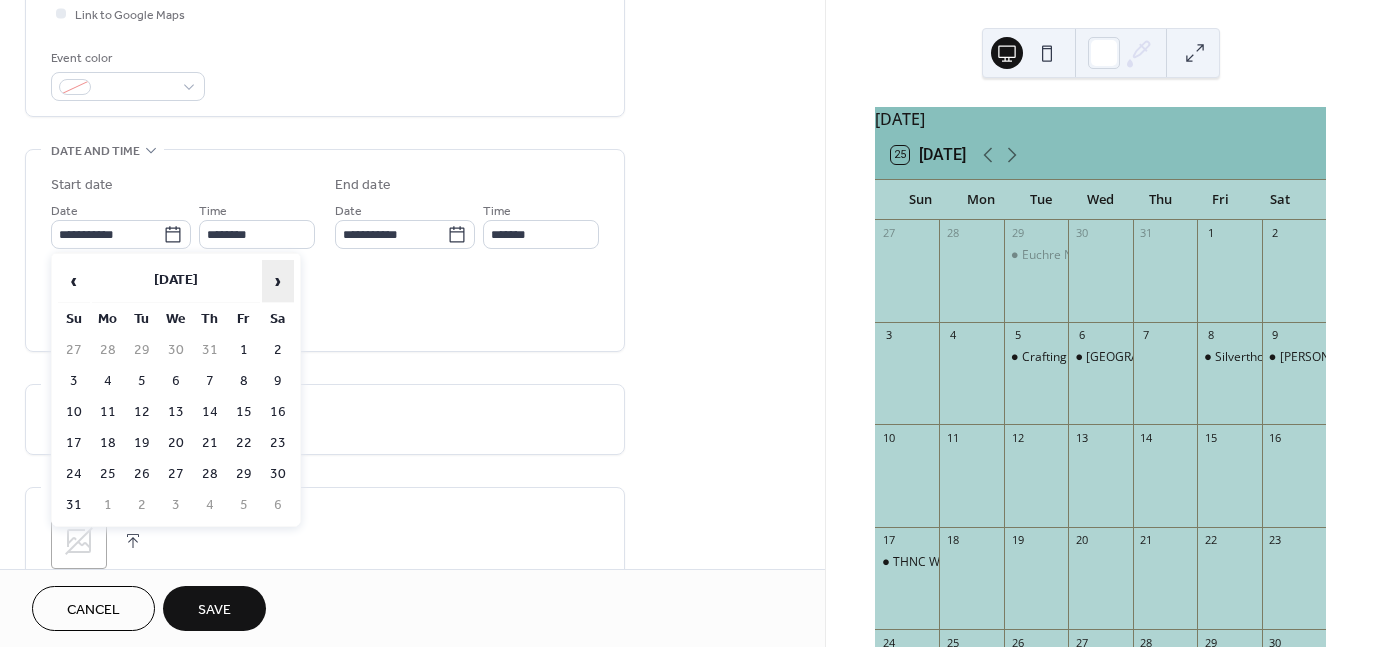 click on "›" at bounding box center [278, 281] 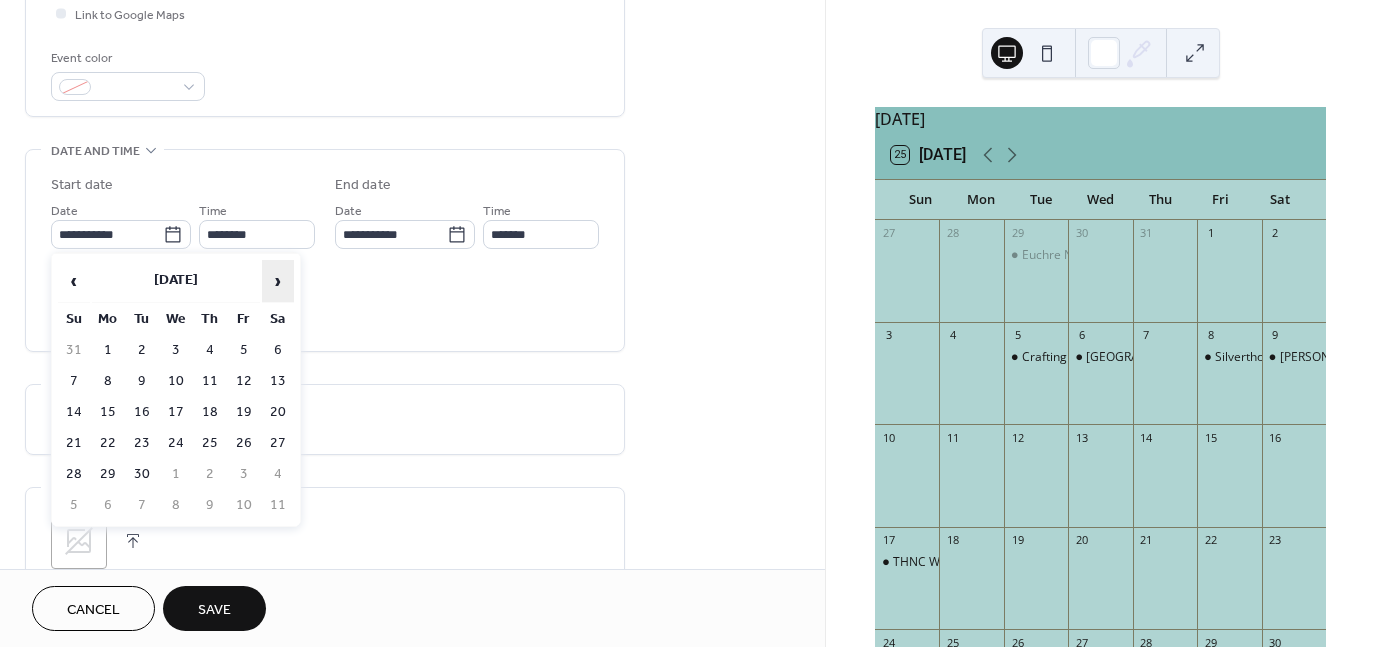 click on "›" at bounding box center [278, 281] 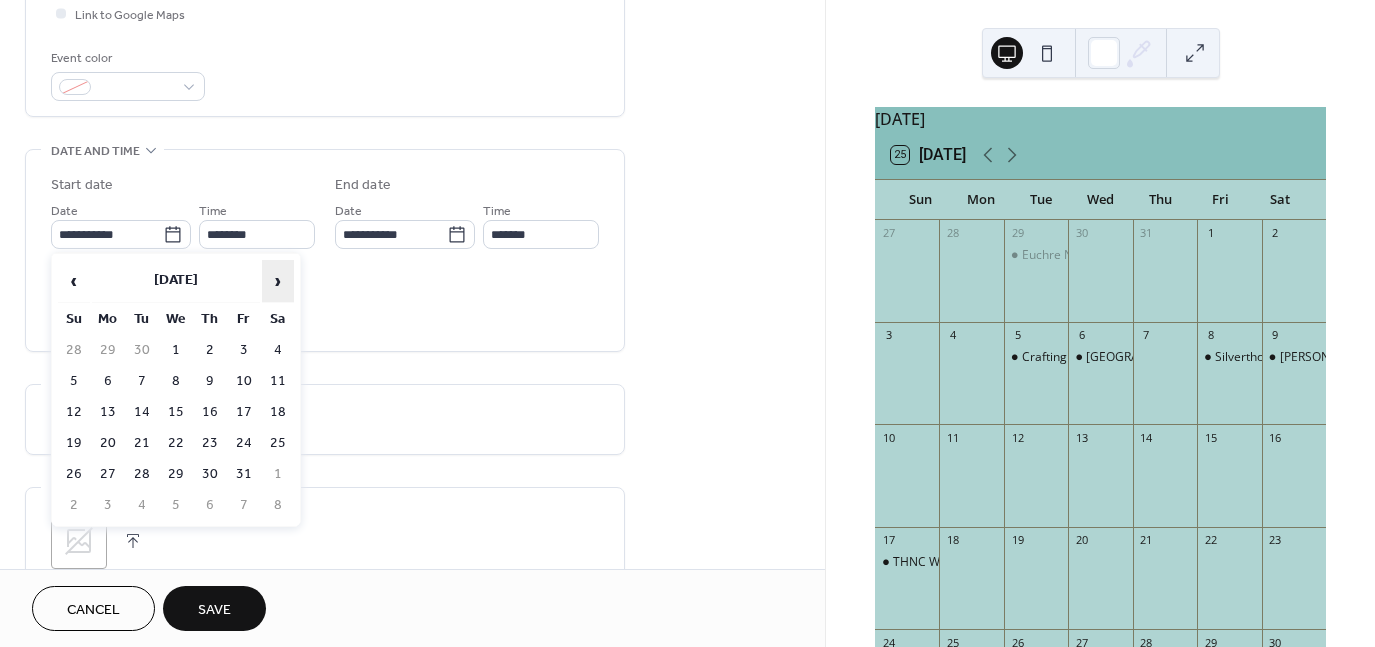 click on "›" at bounding box center (278, 281) 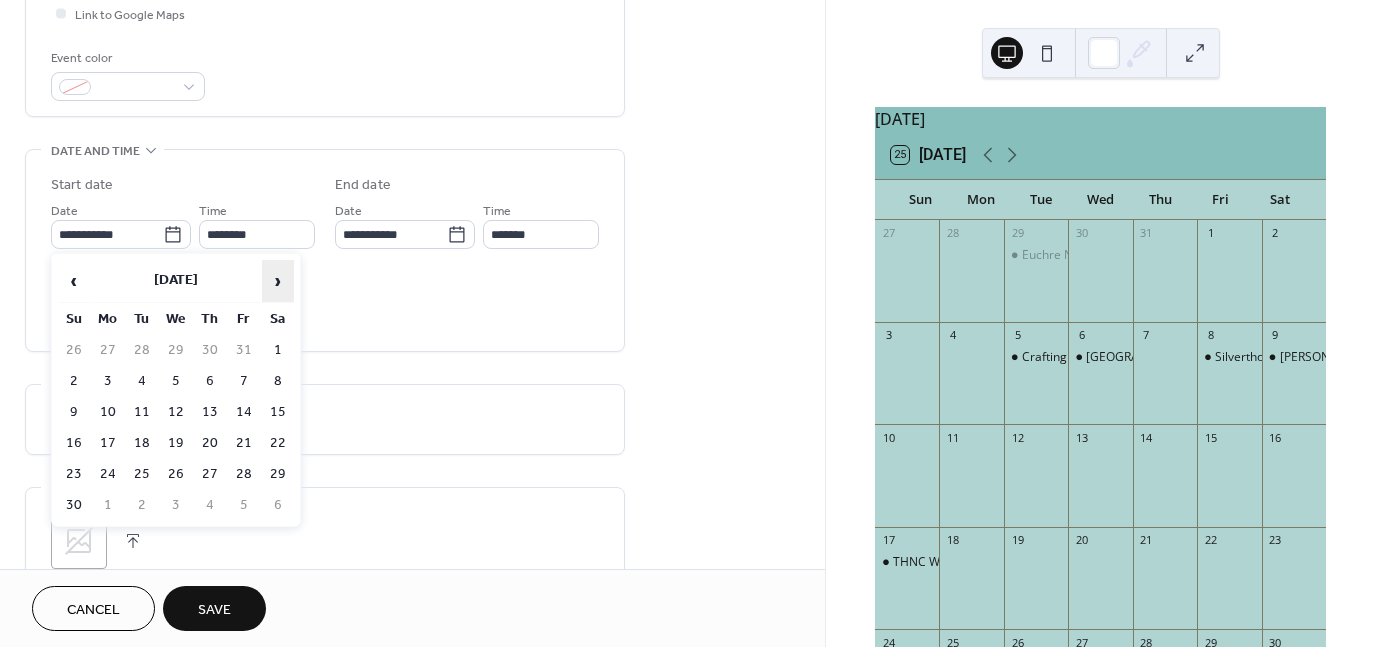 click on "›" at bounding box center [278, 281] 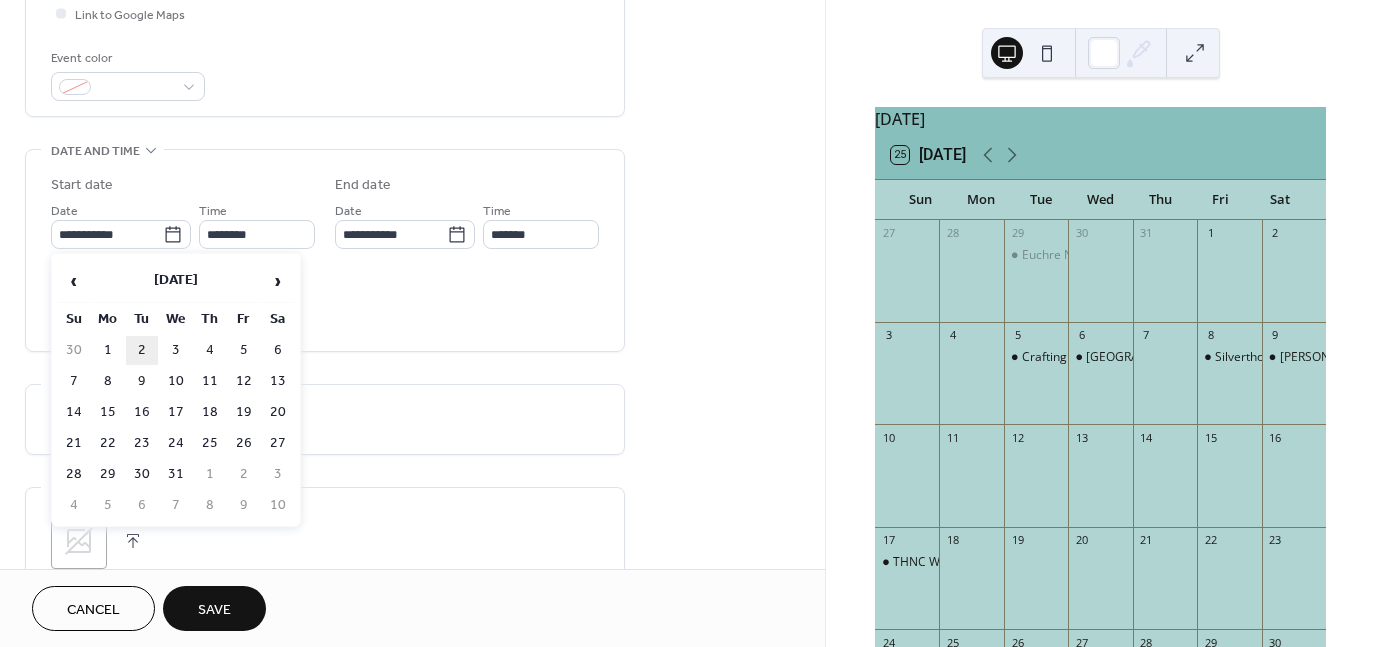 click on "2" at bounding box center [142, 350] 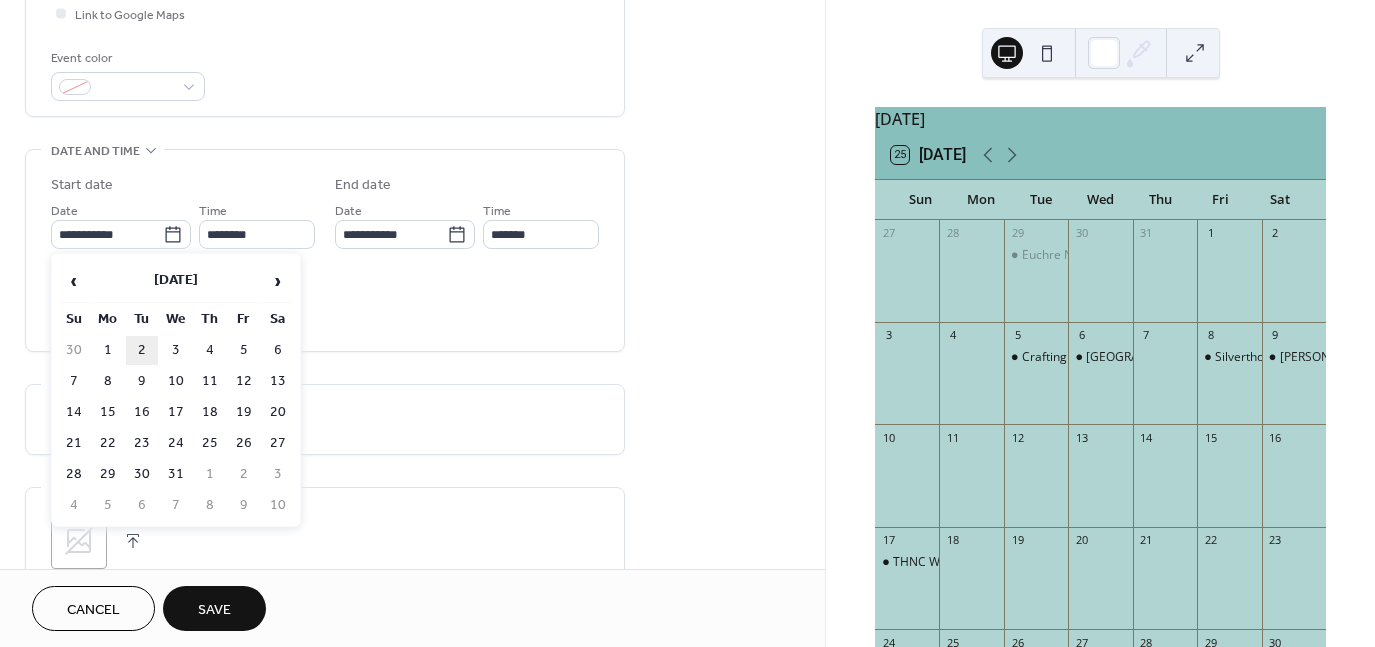 type on "**********" 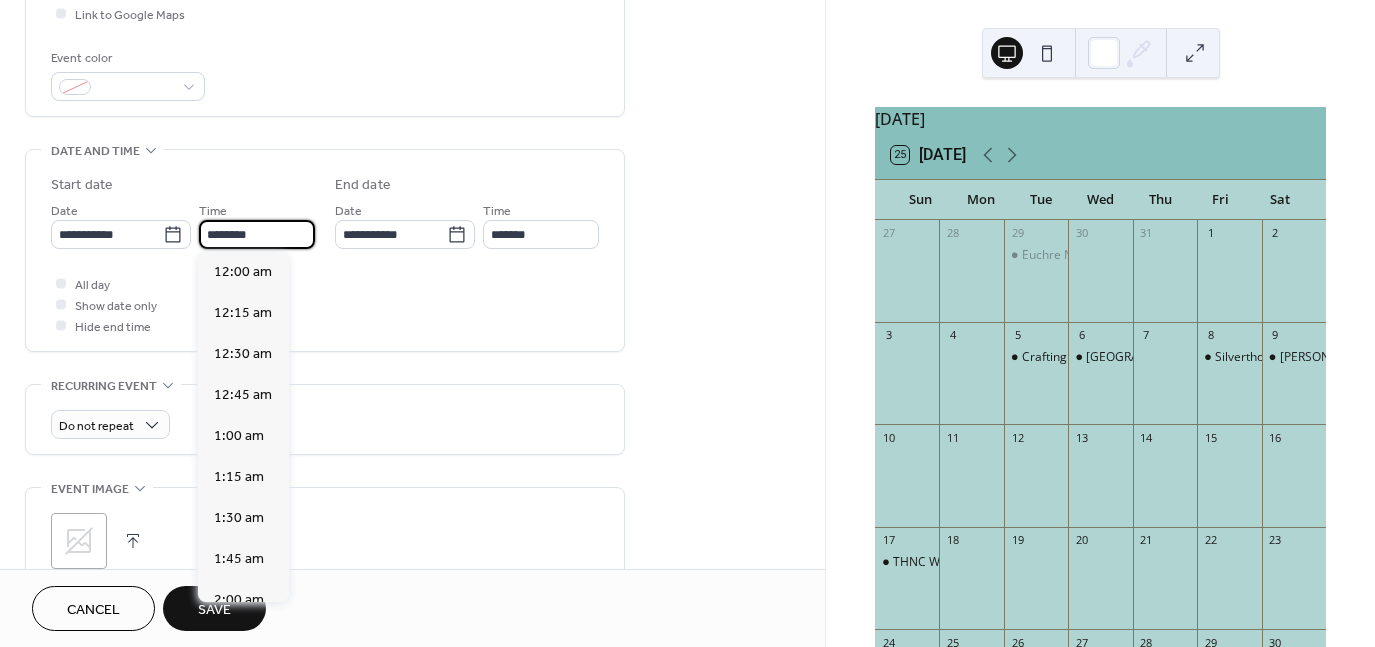 click on "********" at bounding box center (257, 234) 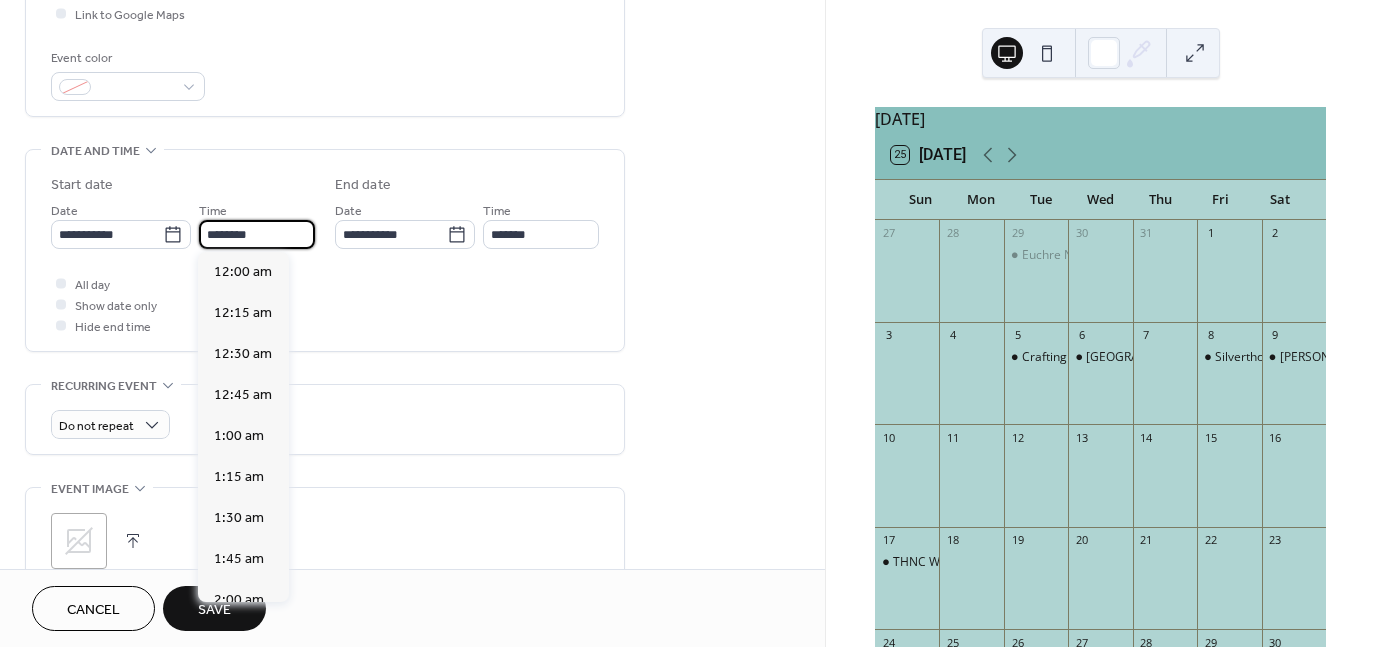 scroll, scrollTop: 1968, scrollLeft: 0, axis: vertical 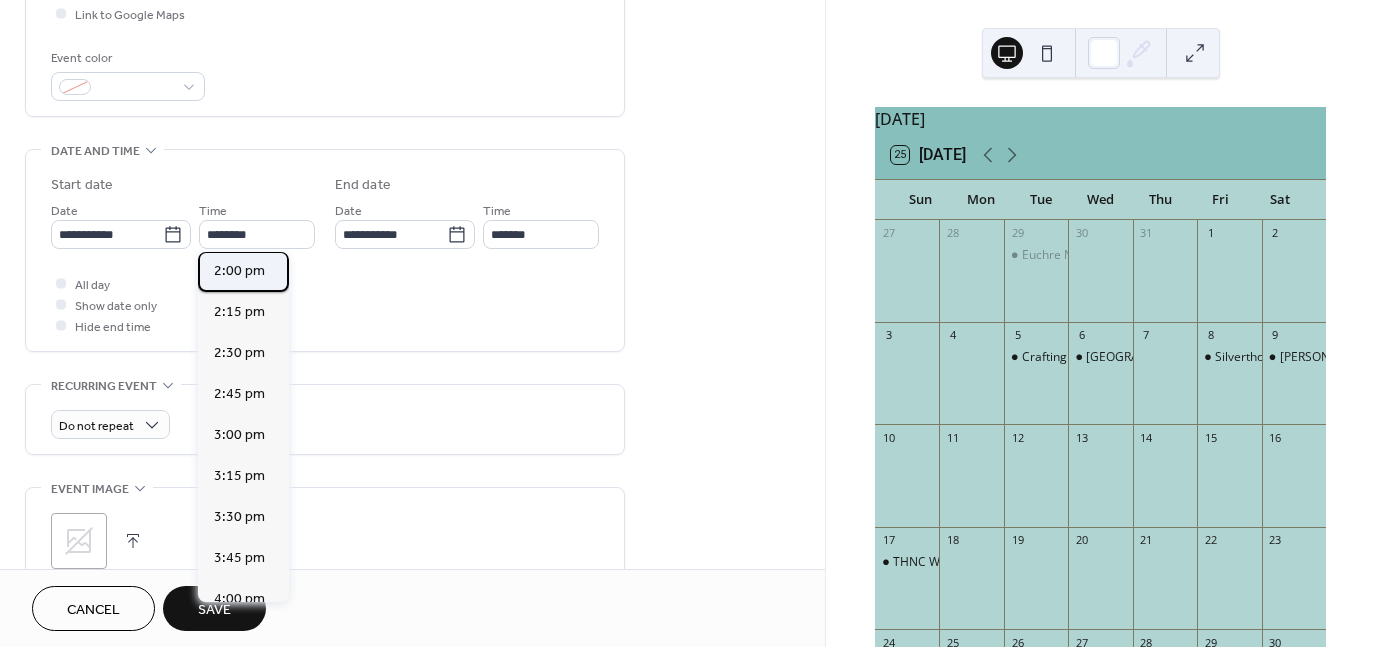 click on "2:00 pm" at bounding box center [239, 270] 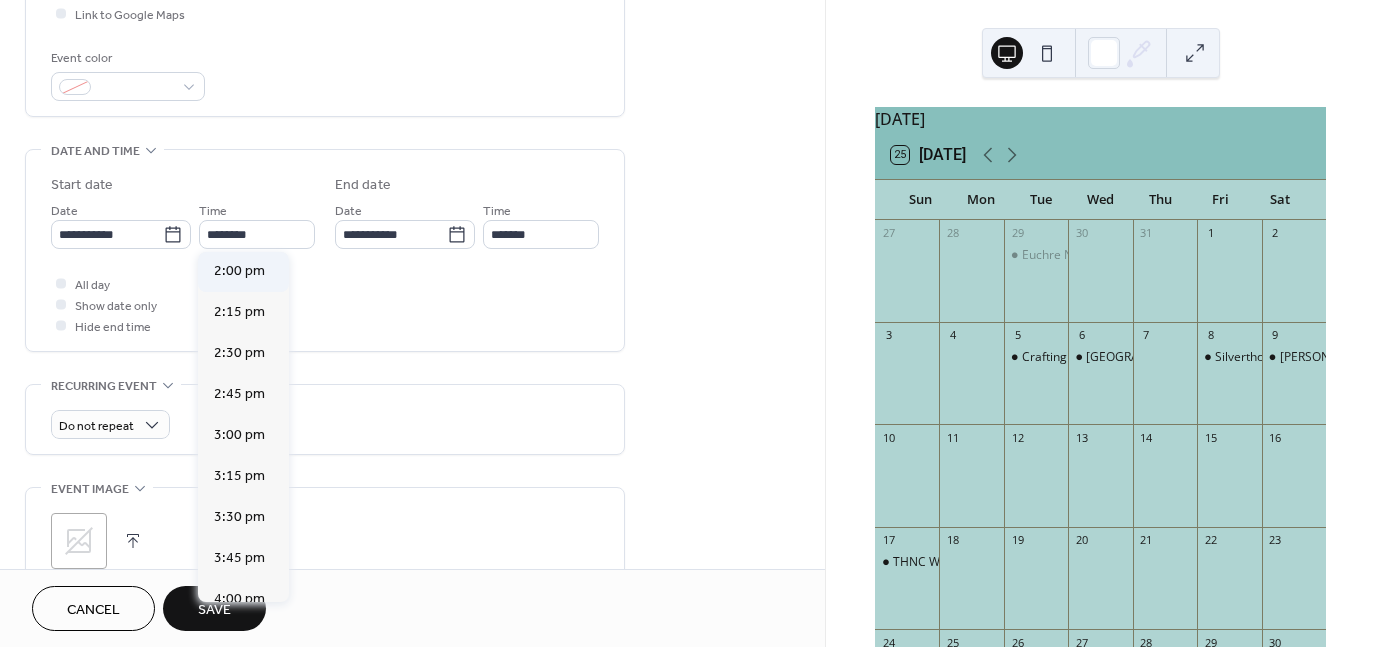 type on "*******" 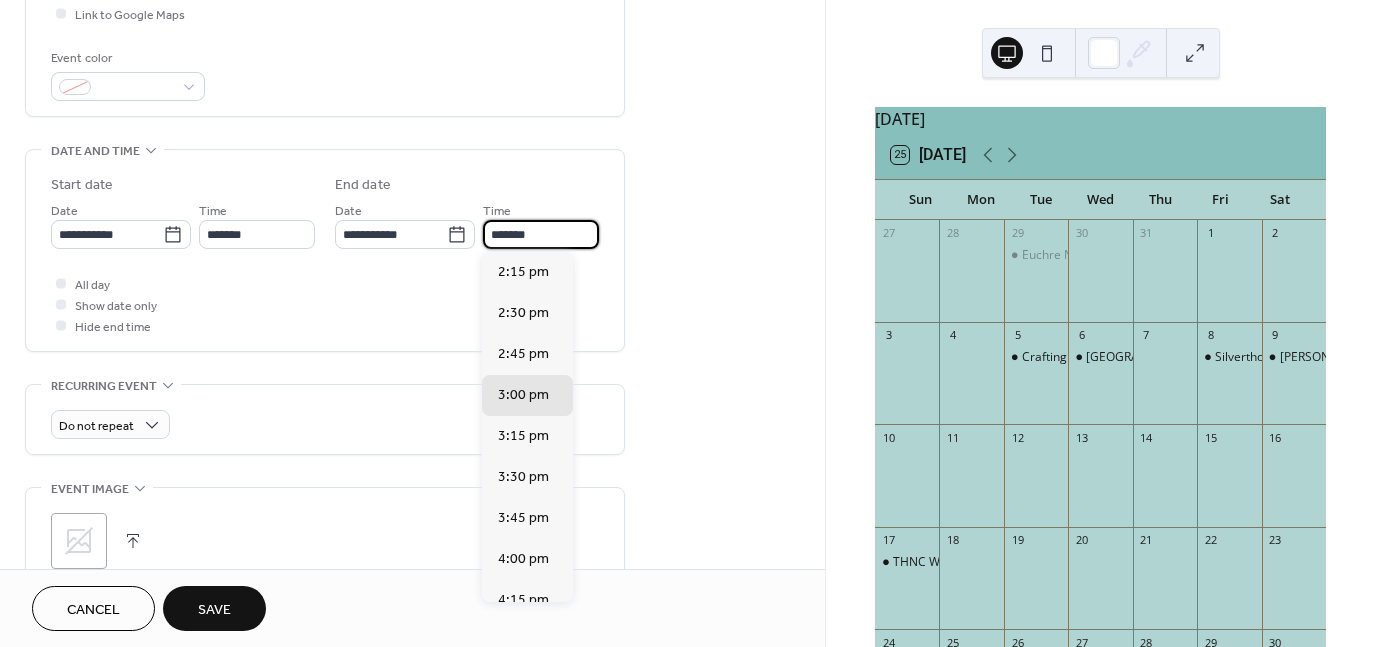 click on "*******" at bounding box center (541, 234) 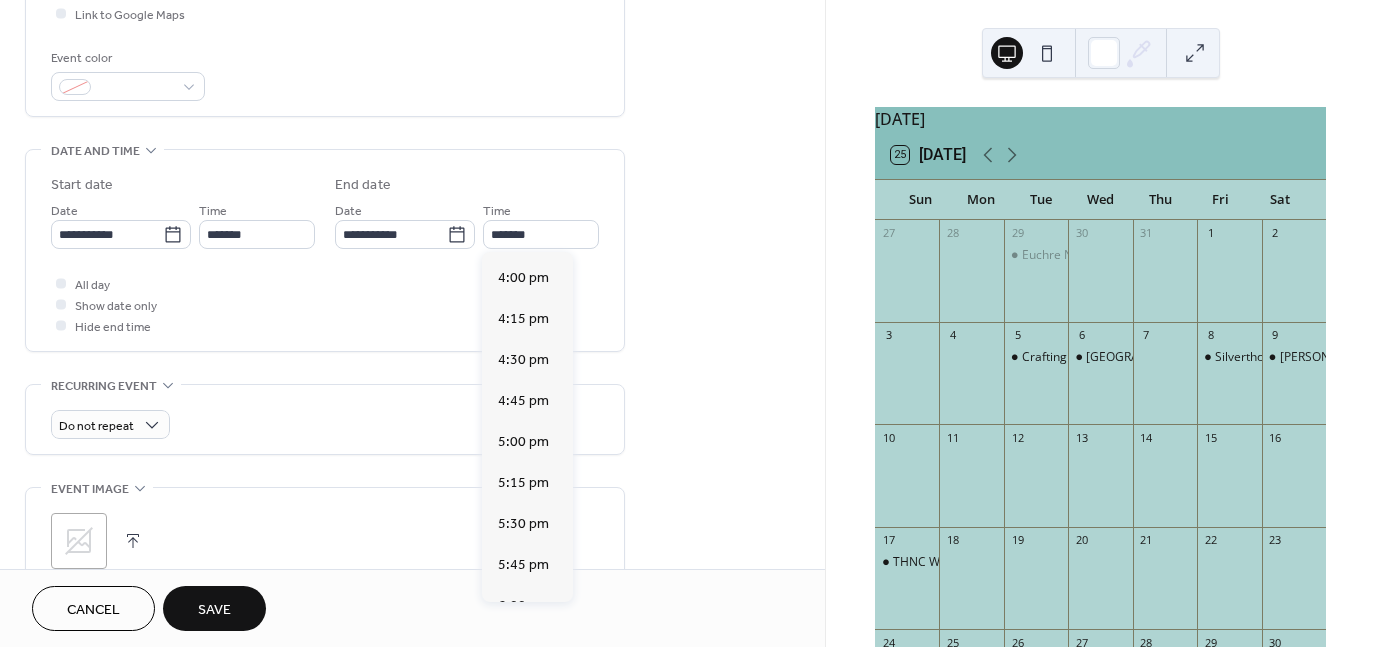 scroll, scrollTop: 321, scrollLeft: 0, axis: vertical 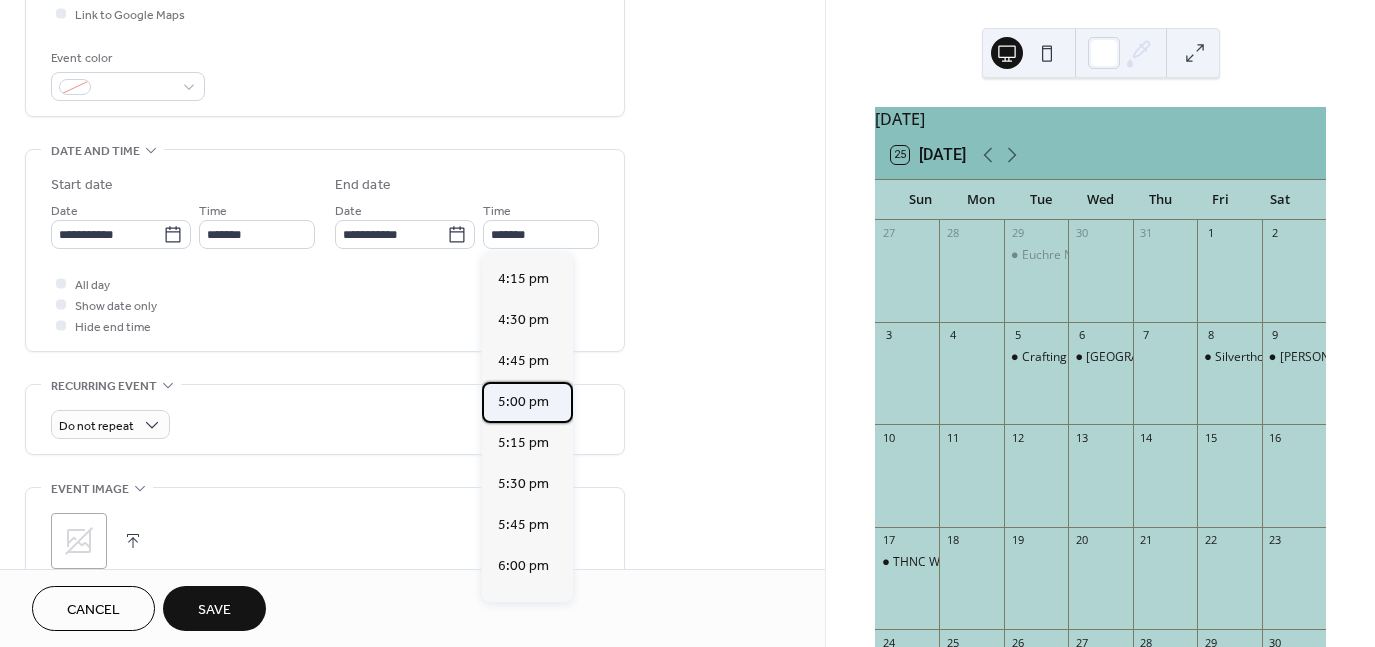 click on "5:00 pm" at bounding box center [523, 401] 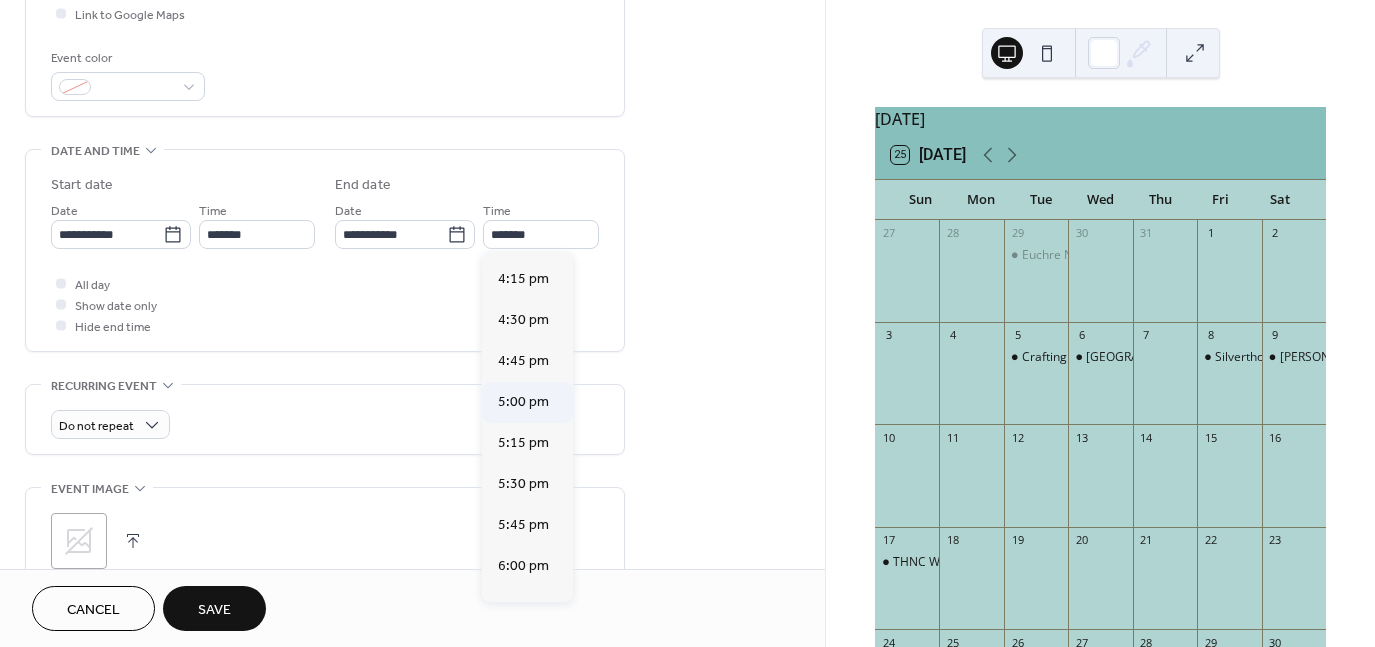 type on "*******" 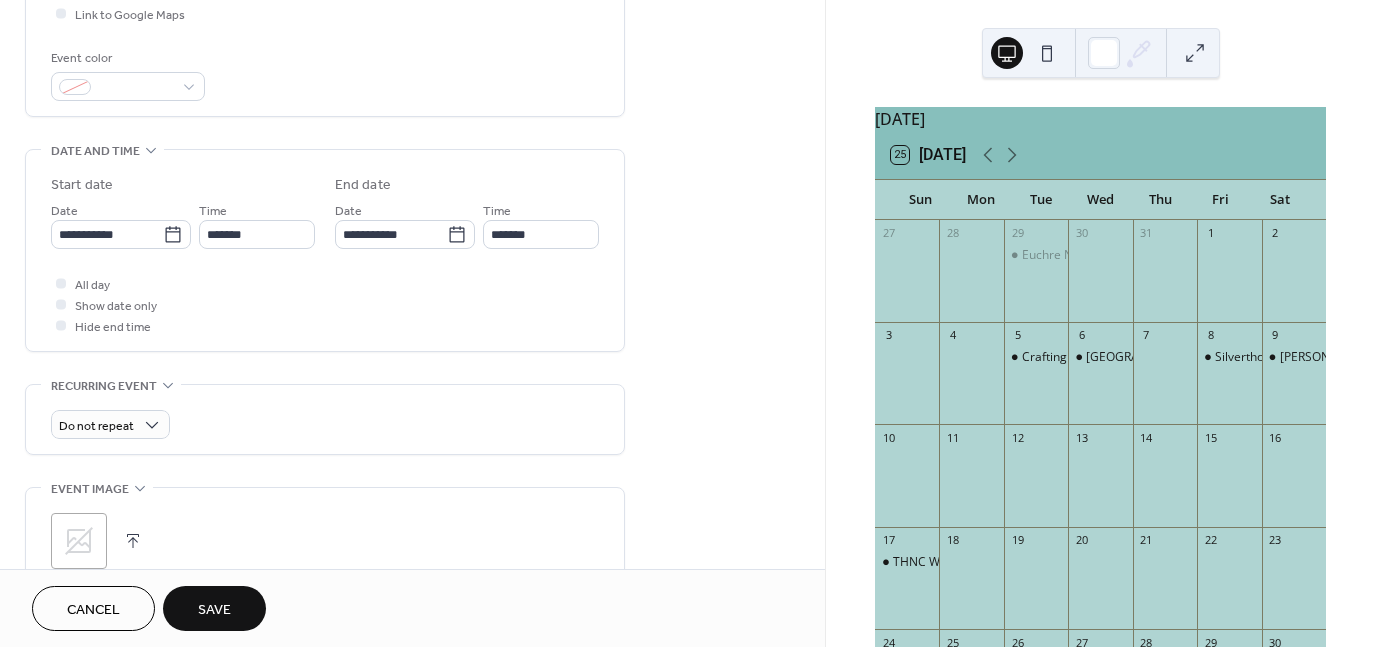click on "Save" at bounding box center (214, 610) 